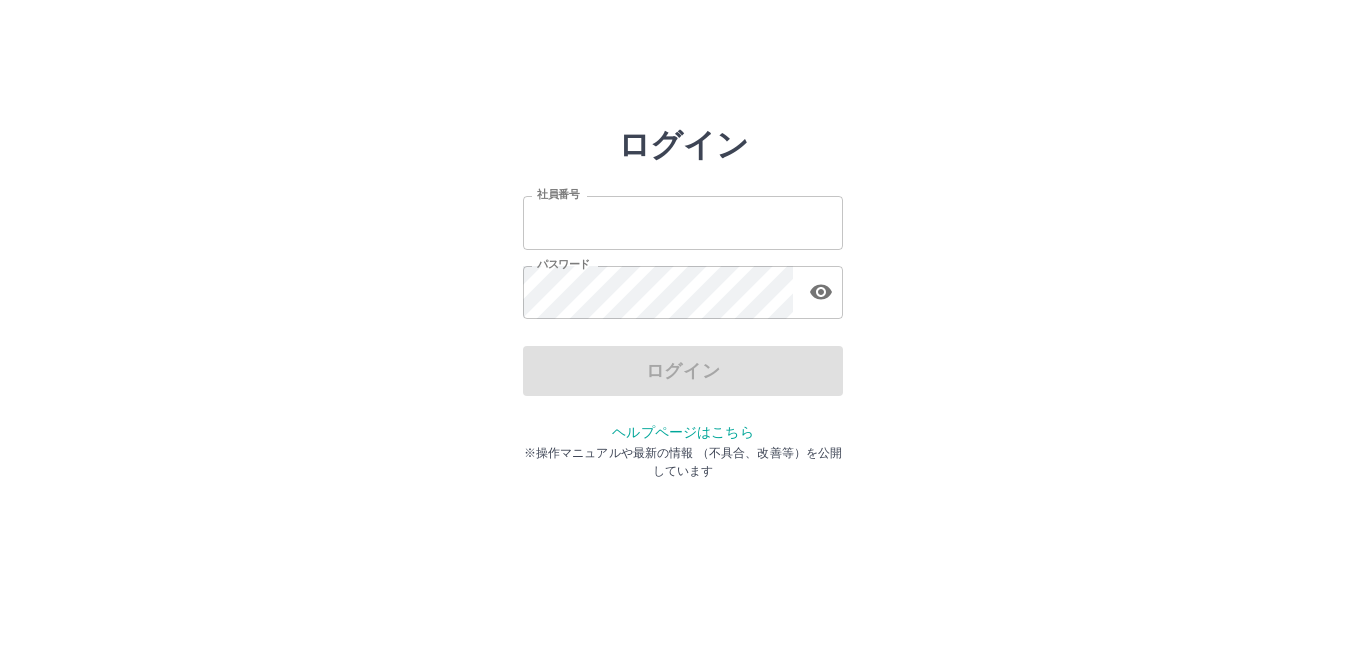 scroll, scrollTop: 0, scrollLeft: 0, axis: both 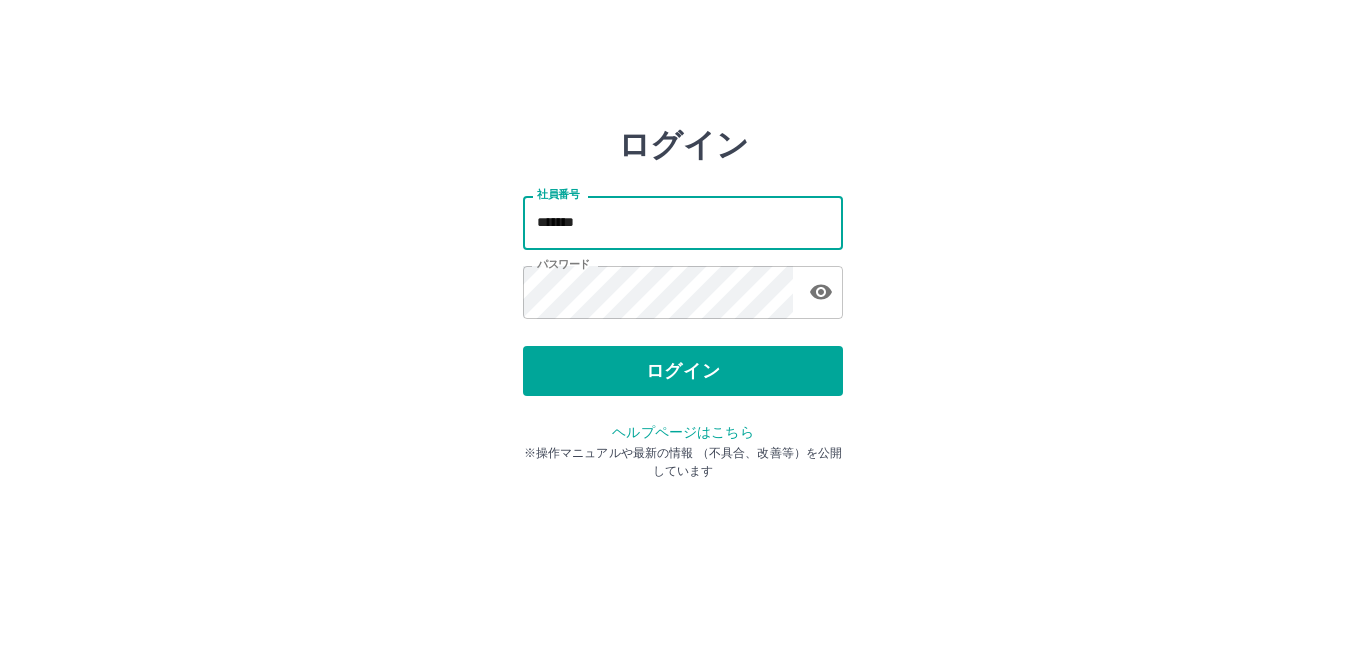 drag, startPoint x: 0, startPoint y: 0, endPoint x: 737, endPoint y: 225, distance: 770.5803 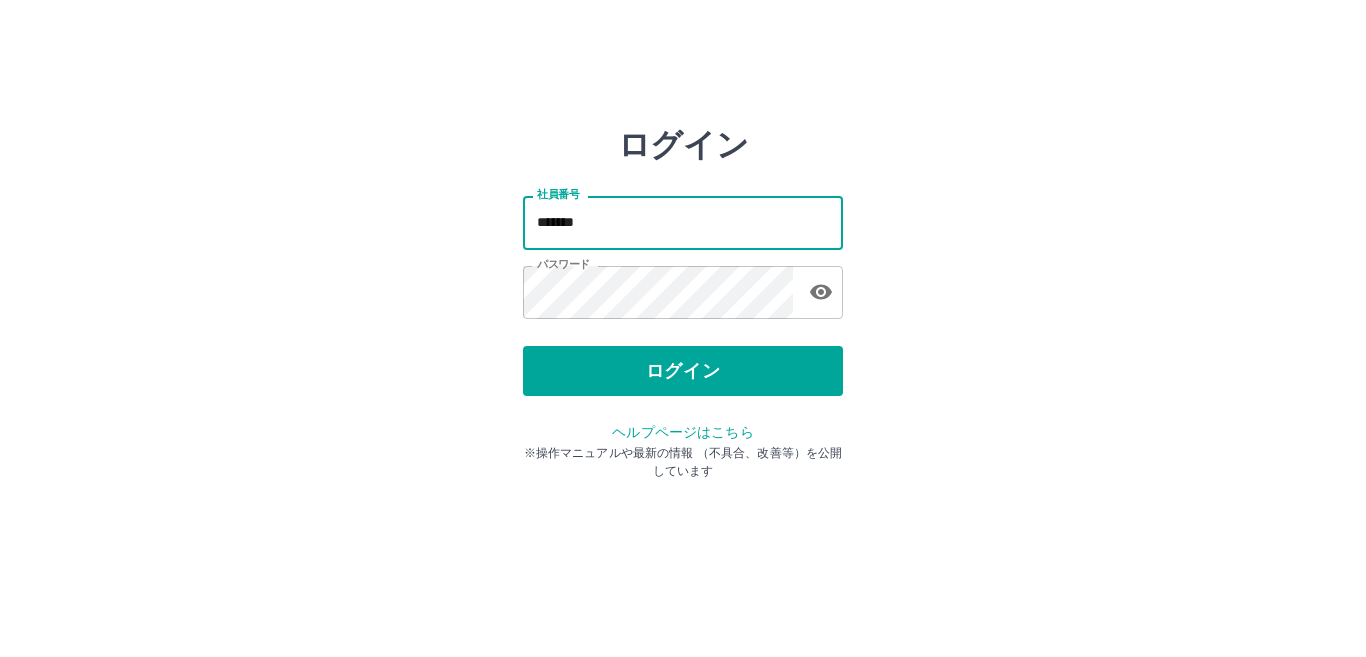 type on "*******" 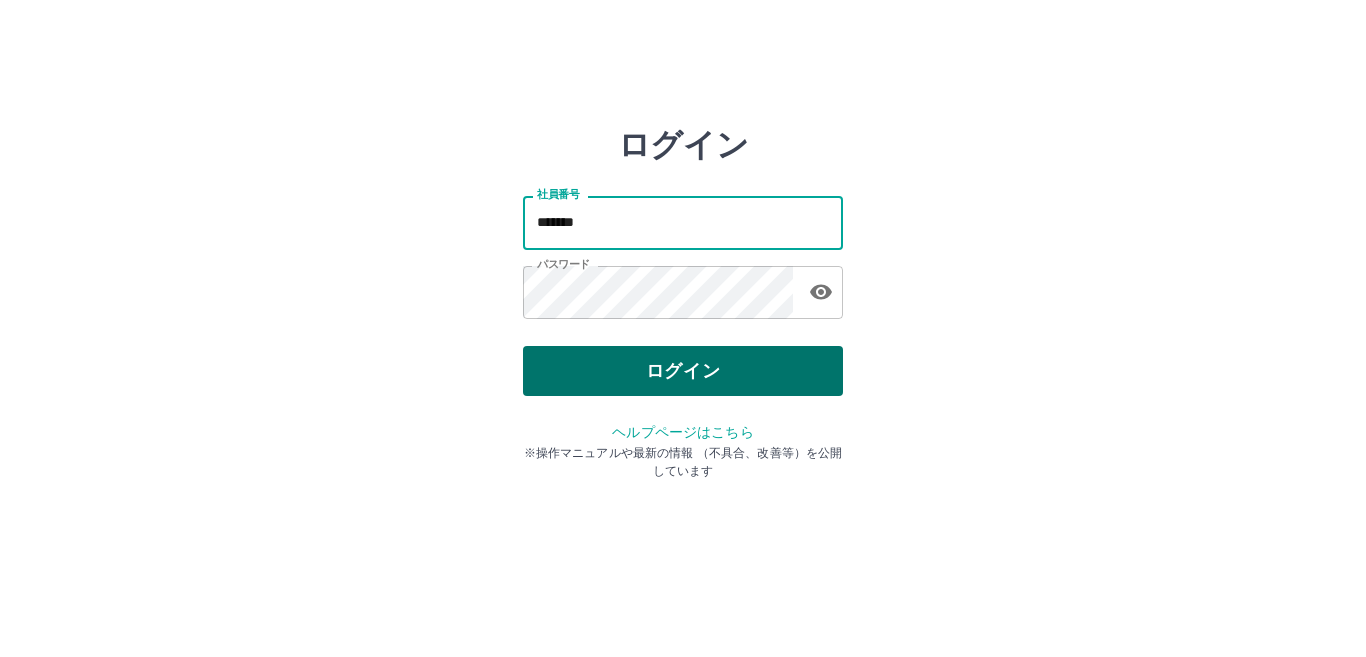 click on "ログイン" at bounding box center [683, 371] 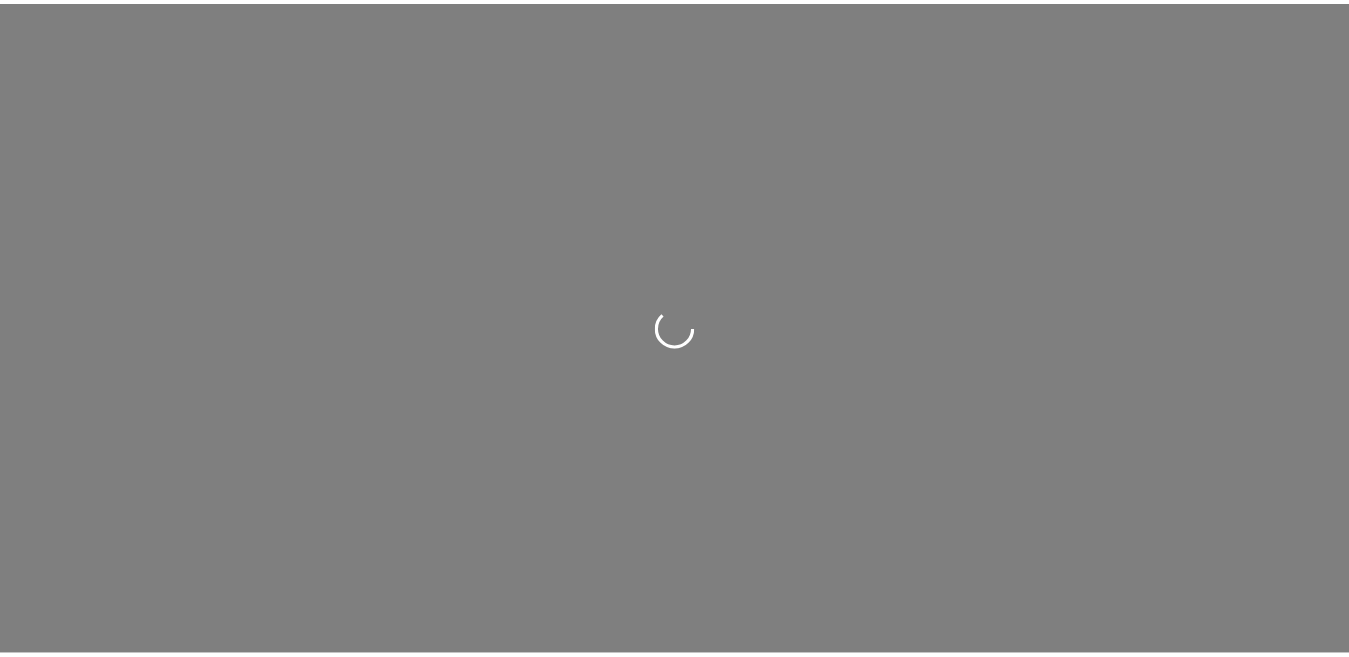 scroll, scrollTop: 0, scrollLeft: 0, axis: both 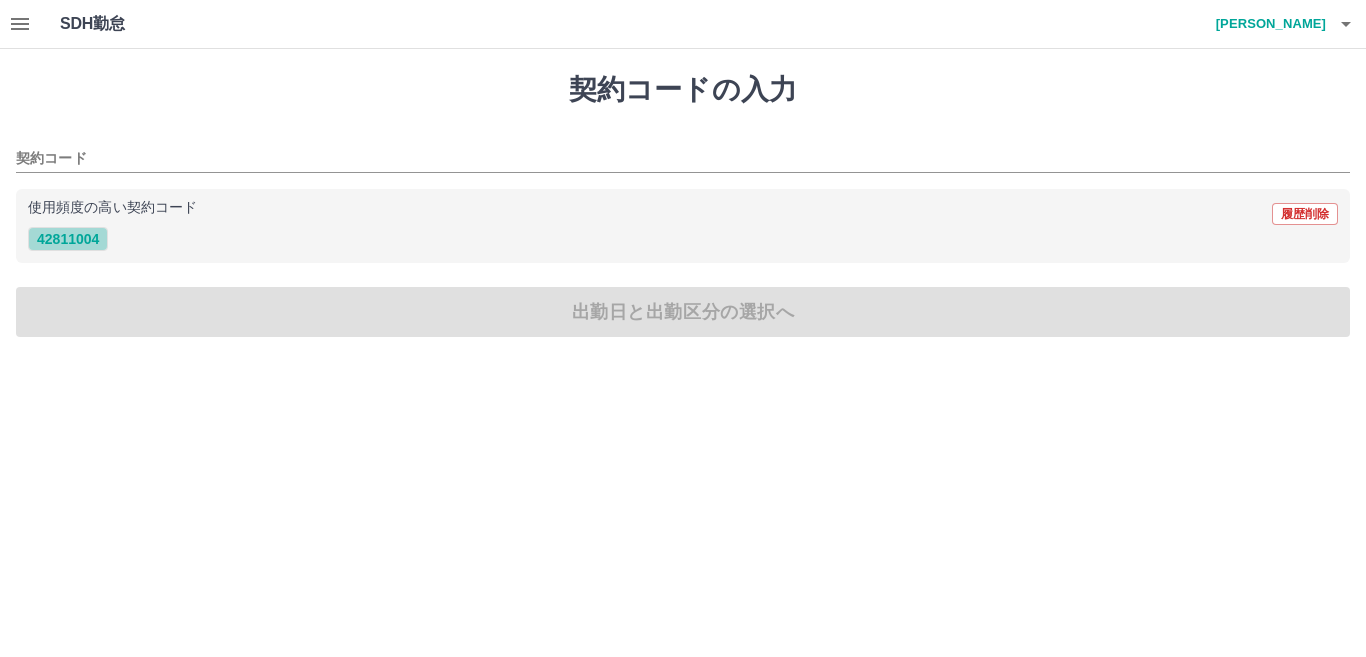 click on "42811004" at bounding box center [68, 239] 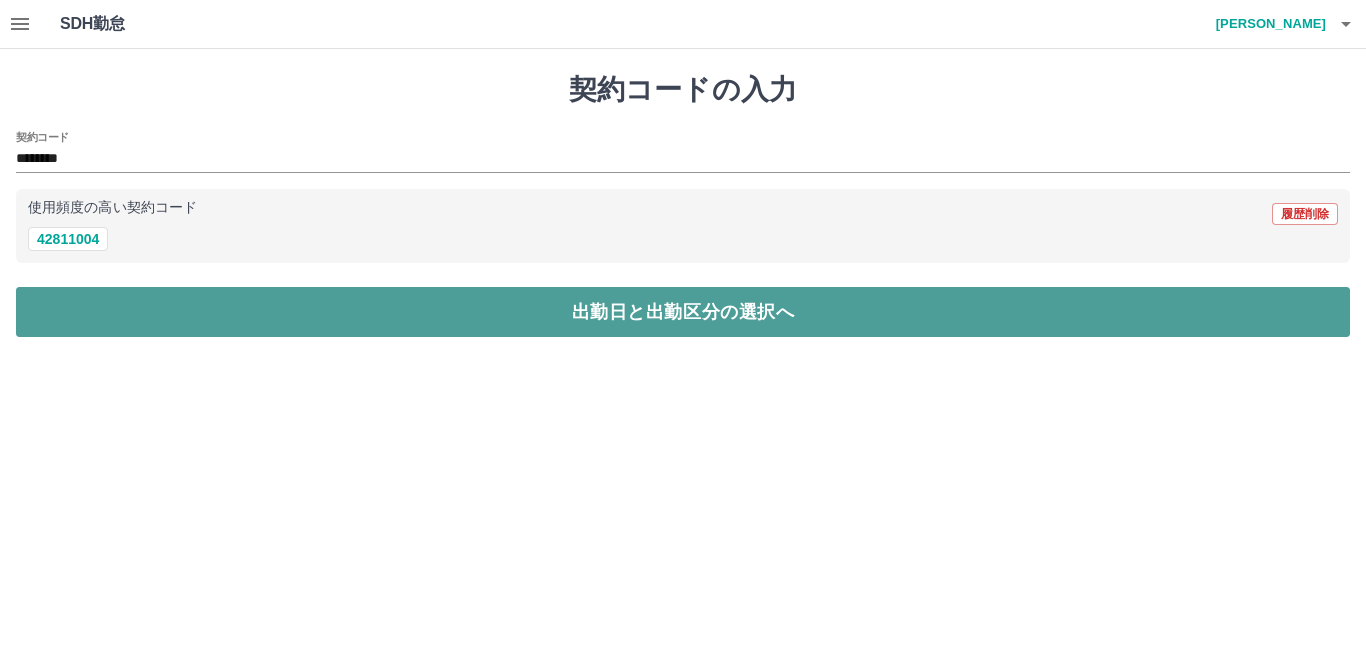 click on "出勤日と出勤区分の選択へ" at bounding box center [683, 312] 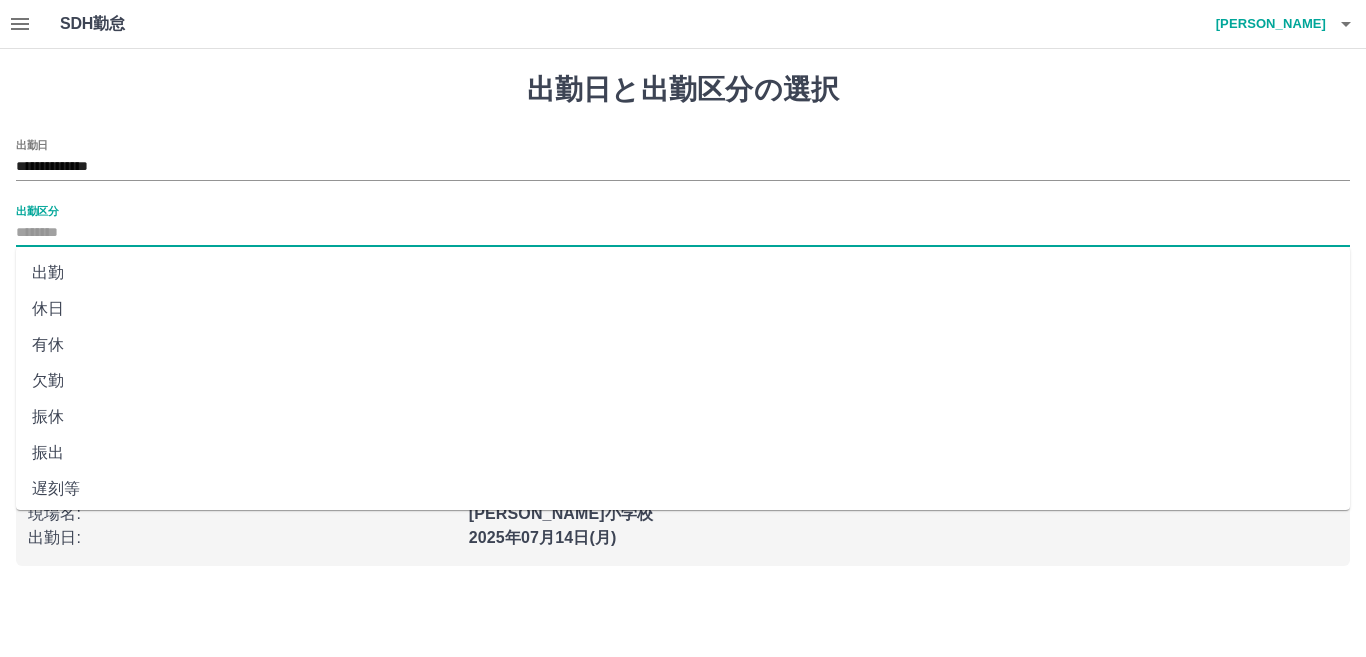 click on "出勤区分" at bounding box center [683, 233] 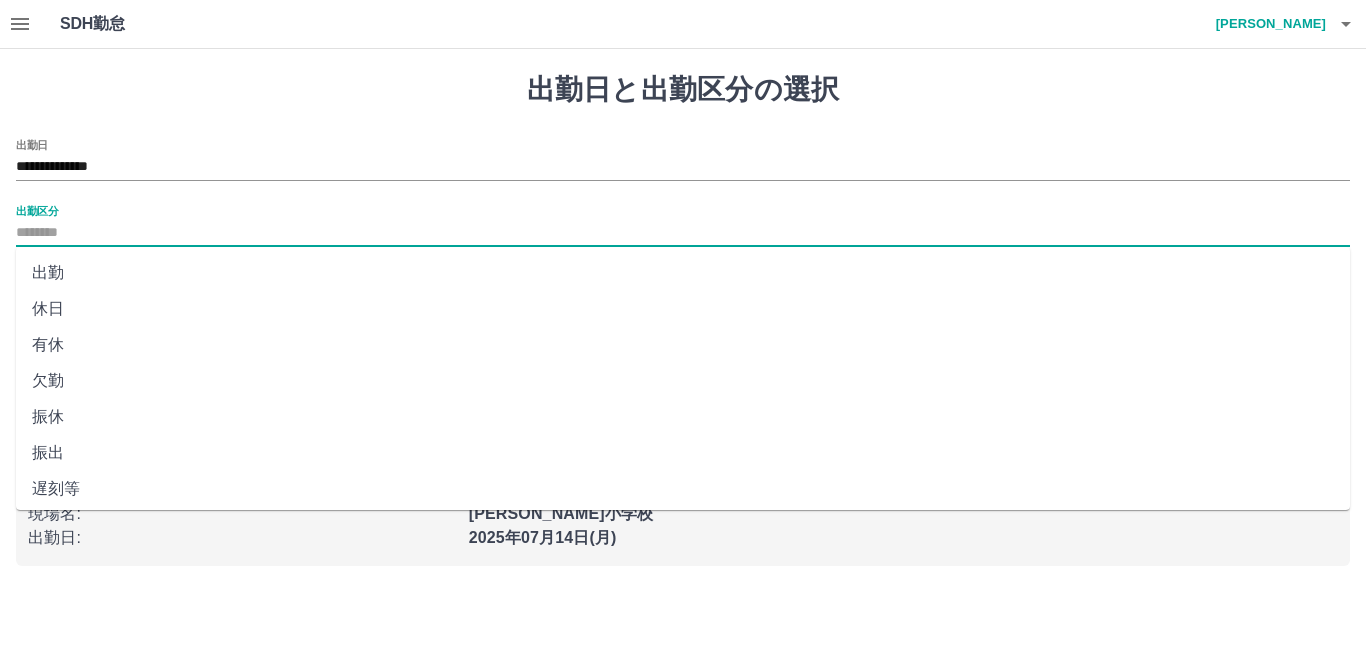 click on "出勤" at bounding box center [683, 273] 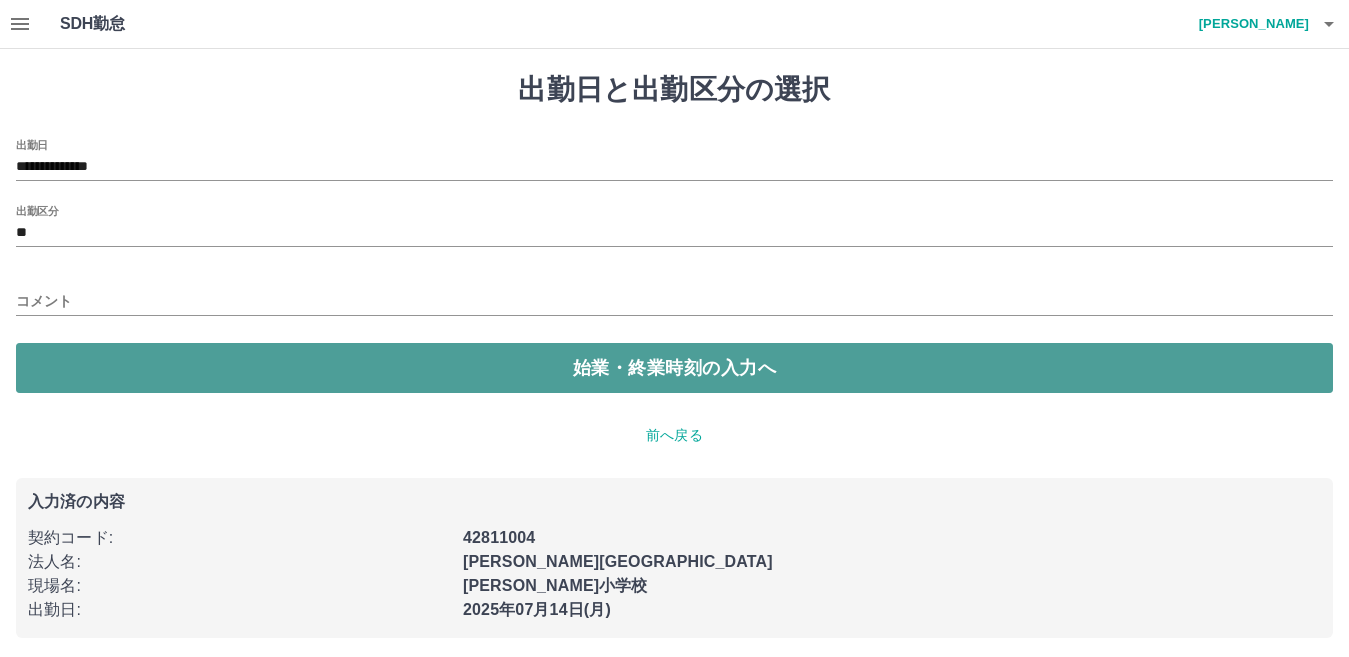 click on "始業・終業時刻の入力へ" at bounding box center (674, 368) 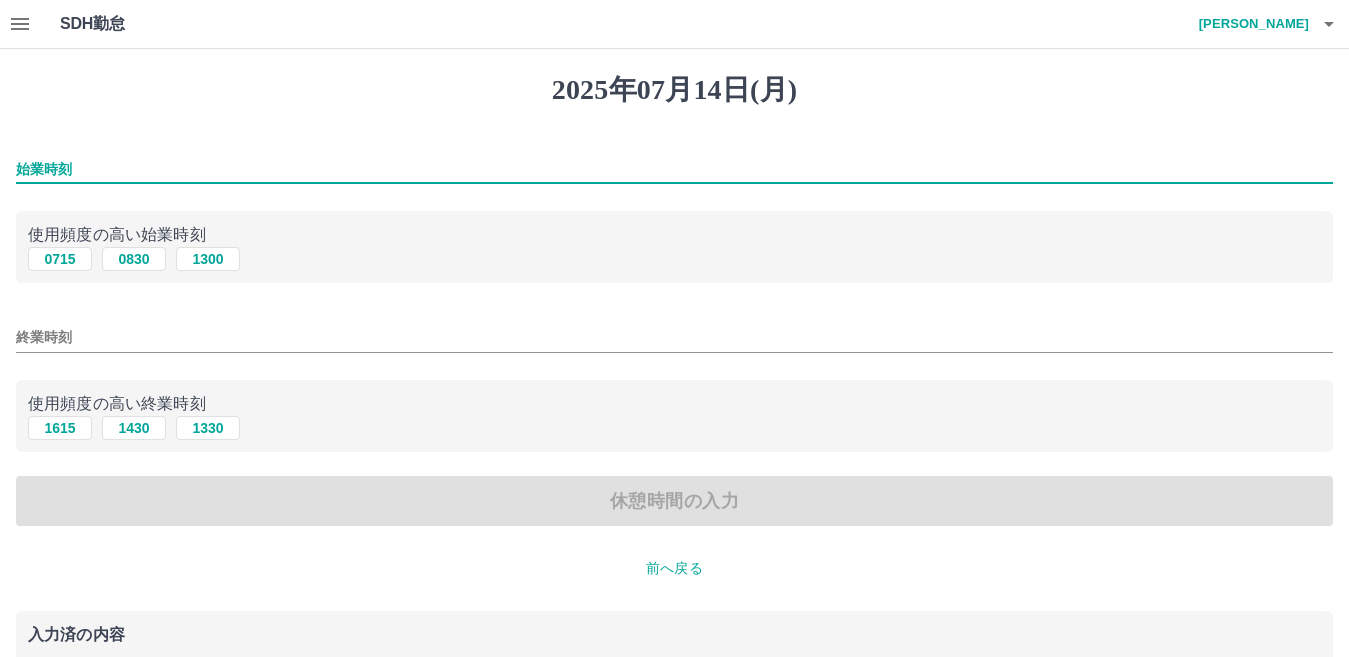 click on "始業時刻" at bounding box center (674, 169) 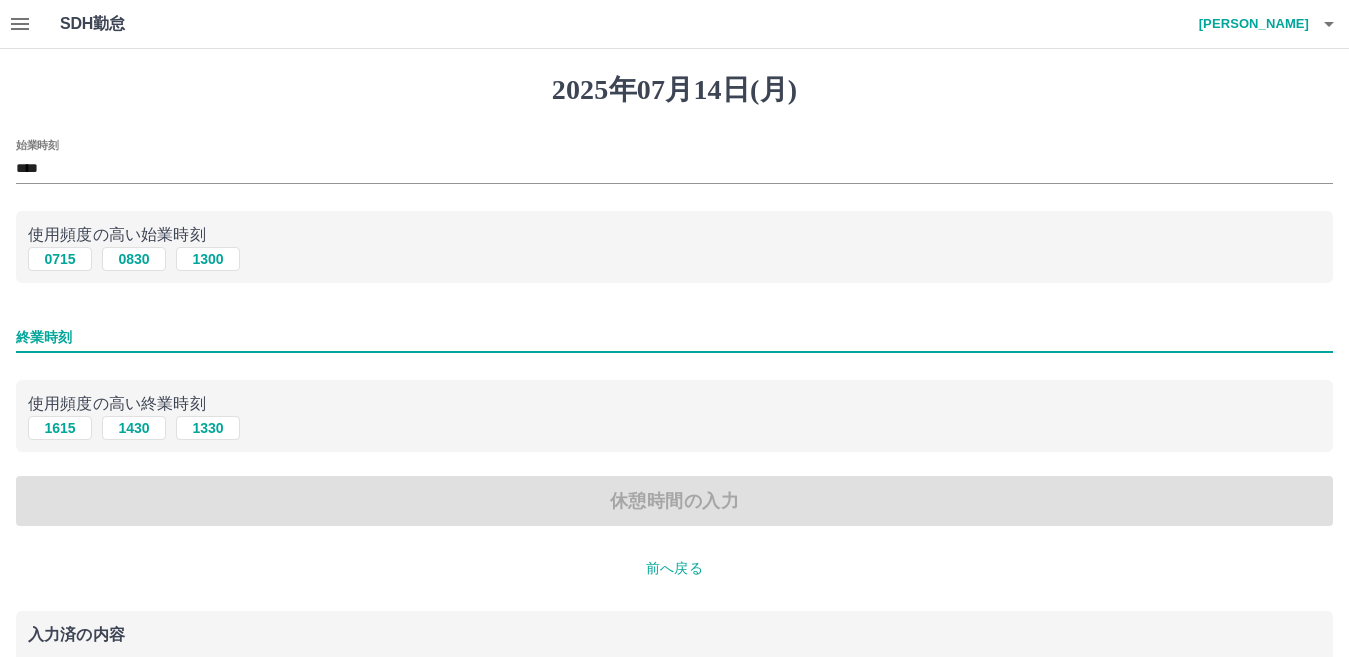 click on "終業時刻" at bounding box center [674, 337] 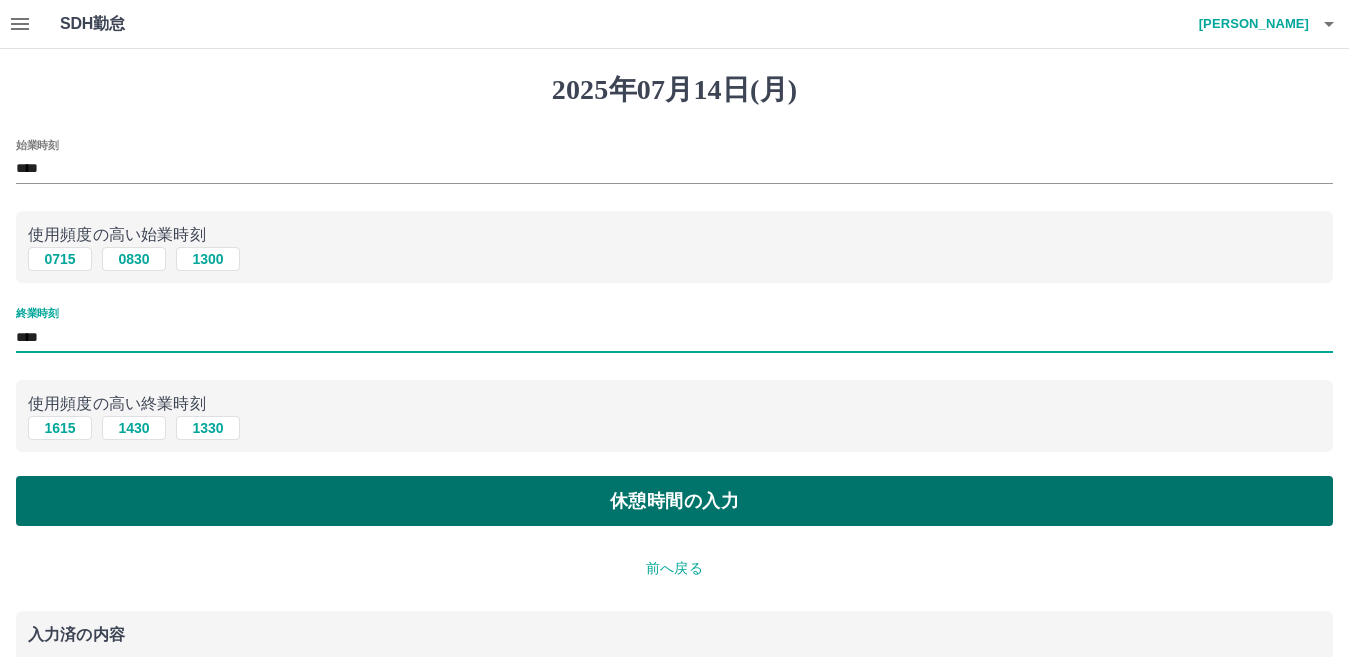 type on "****" 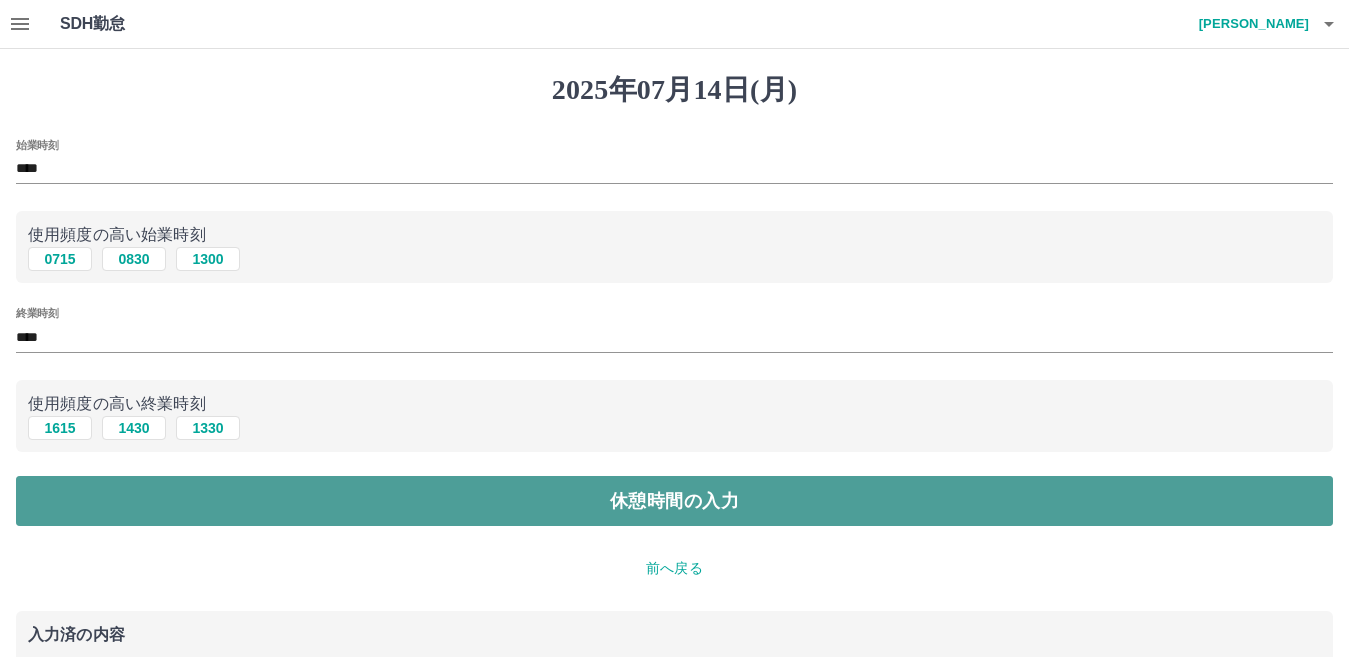 click on "休憩時間の入力" at bounding box center (674, 501) 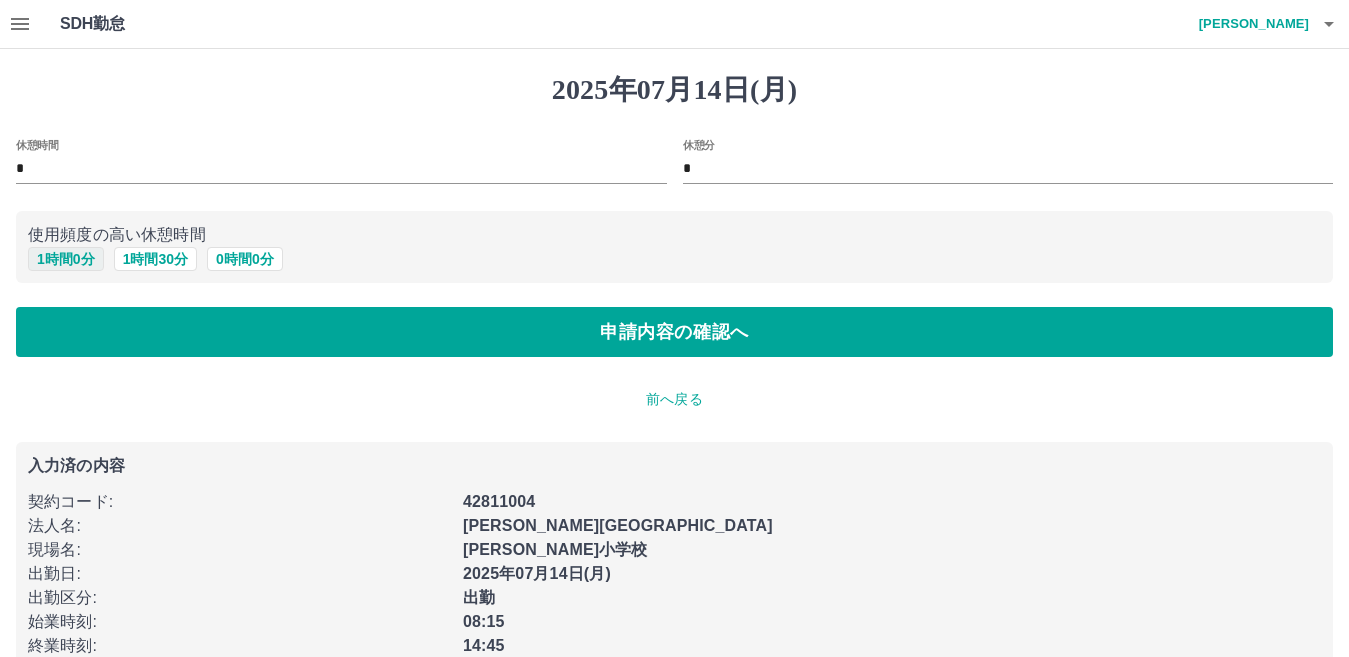 click on "1 時間 0 分" at bounding box center (66, 259) 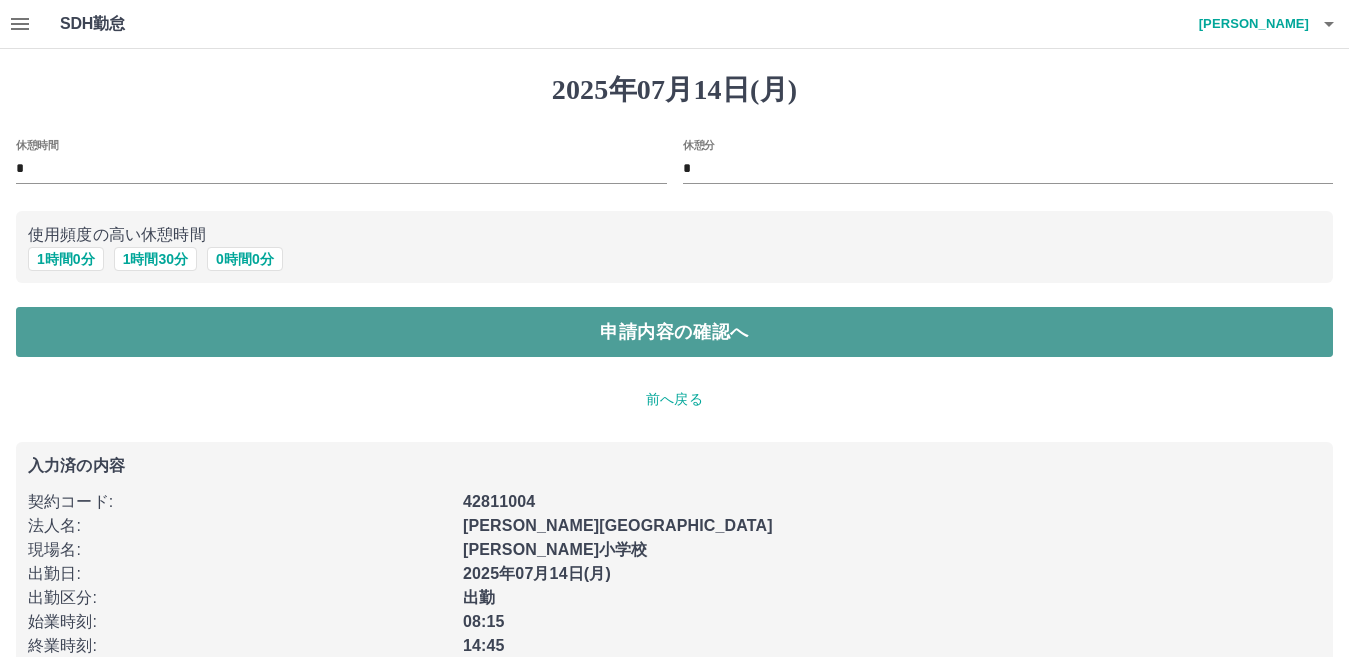 click on "申請内容の確認へ" at bounding box center (674, 332) 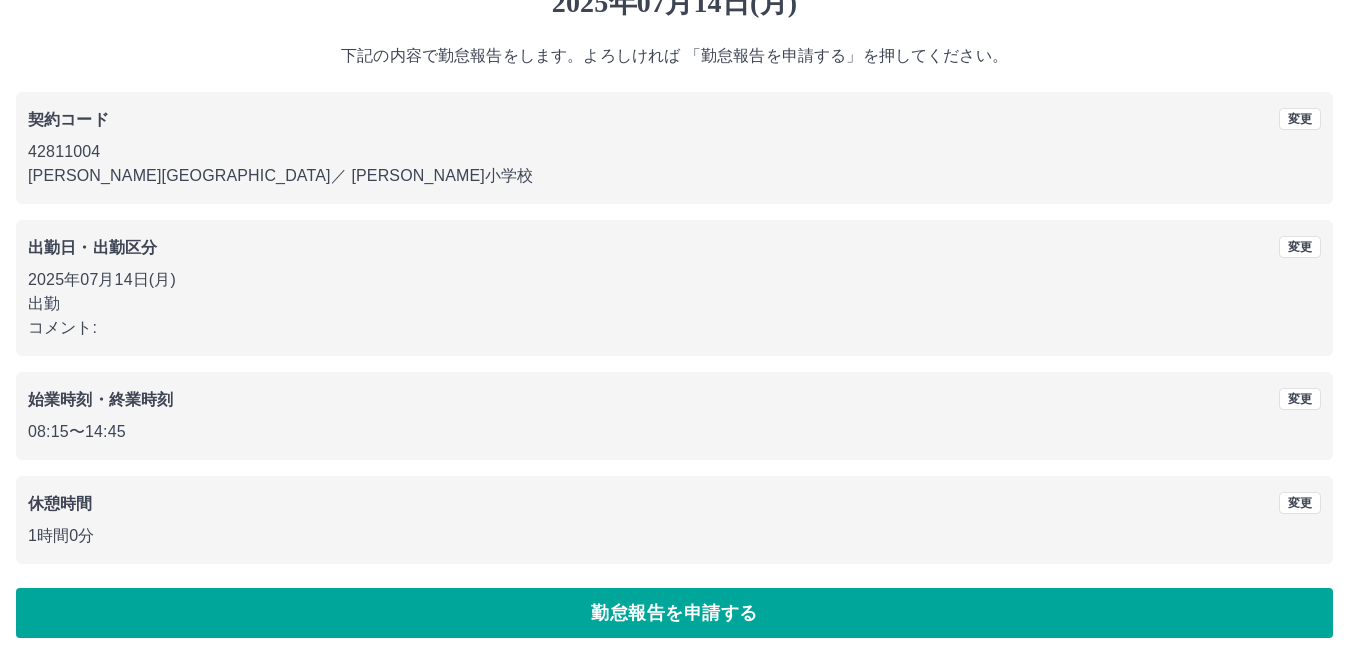 scroll, scrollTop: 92, scrollLeft: 0, axis: vertical 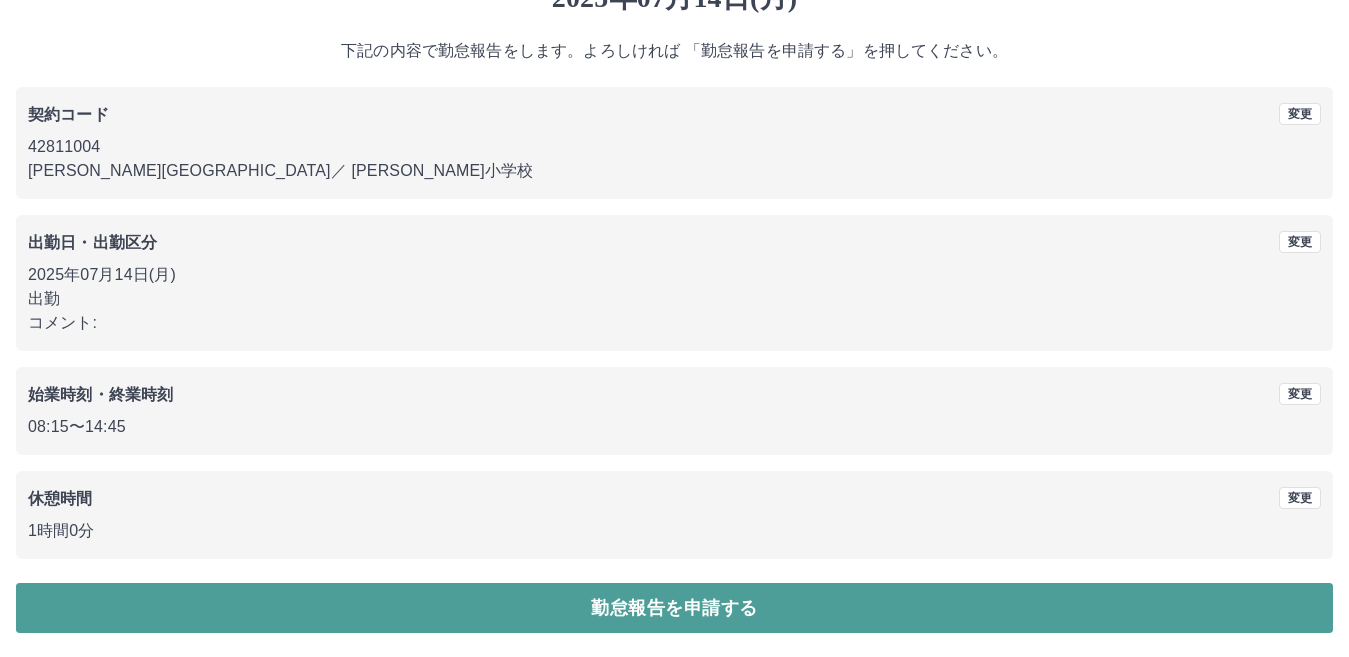 click on "勤怠報告を申請する" at bounding box center (674, 608) 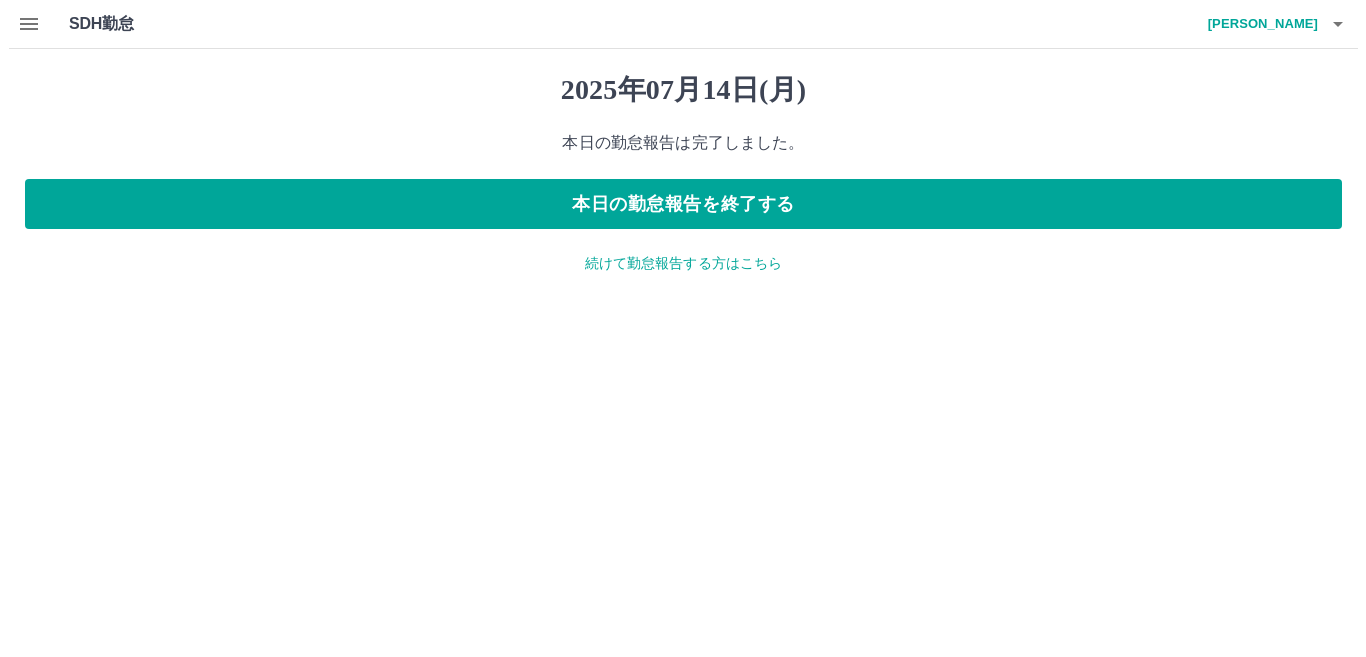scroll, scrollTop: 0, scrollLeft: 0, axis: both 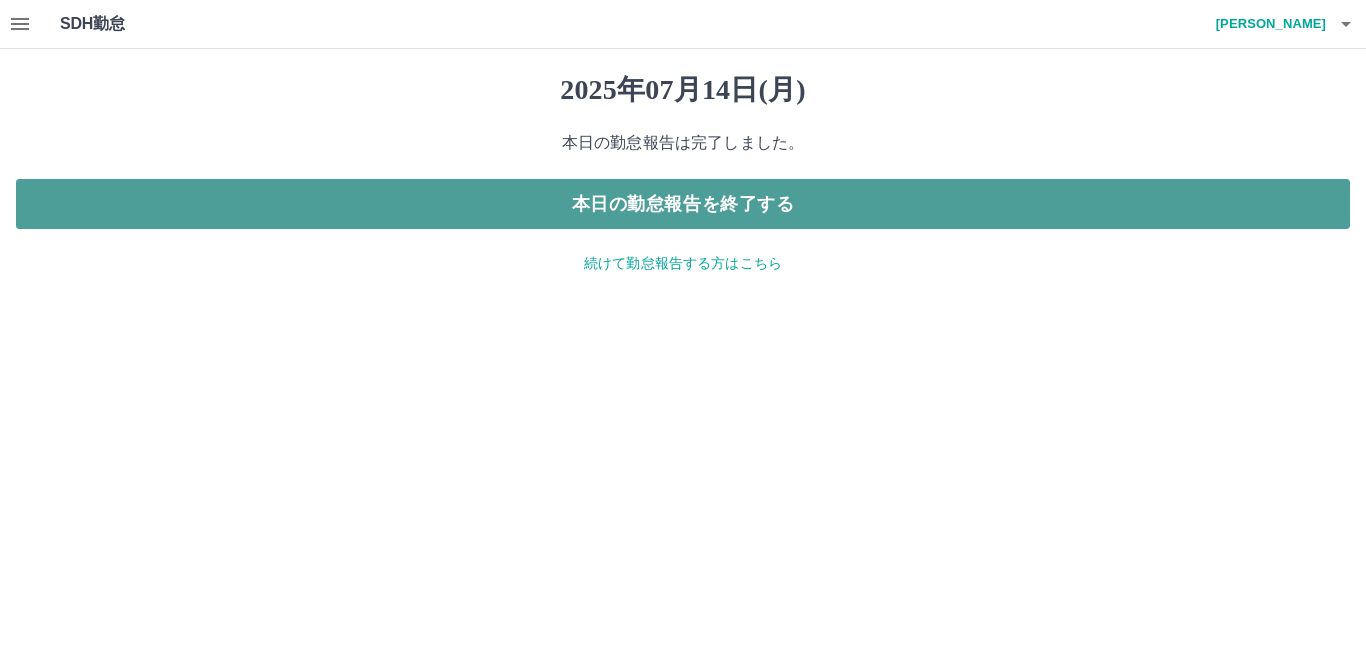 click on "本日の勤怠報告を終了する" at bounding box center [683, 204] 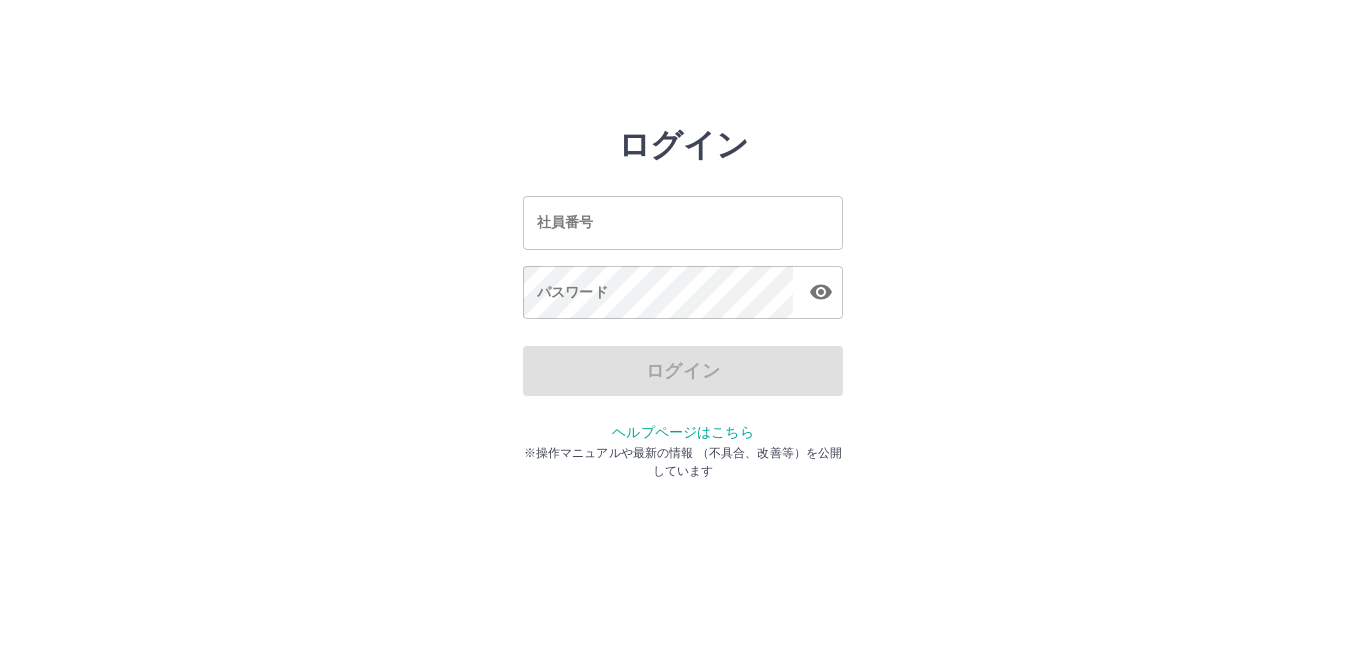 scroll, scrollTop: 0, scrollLeft: 0, axis: both 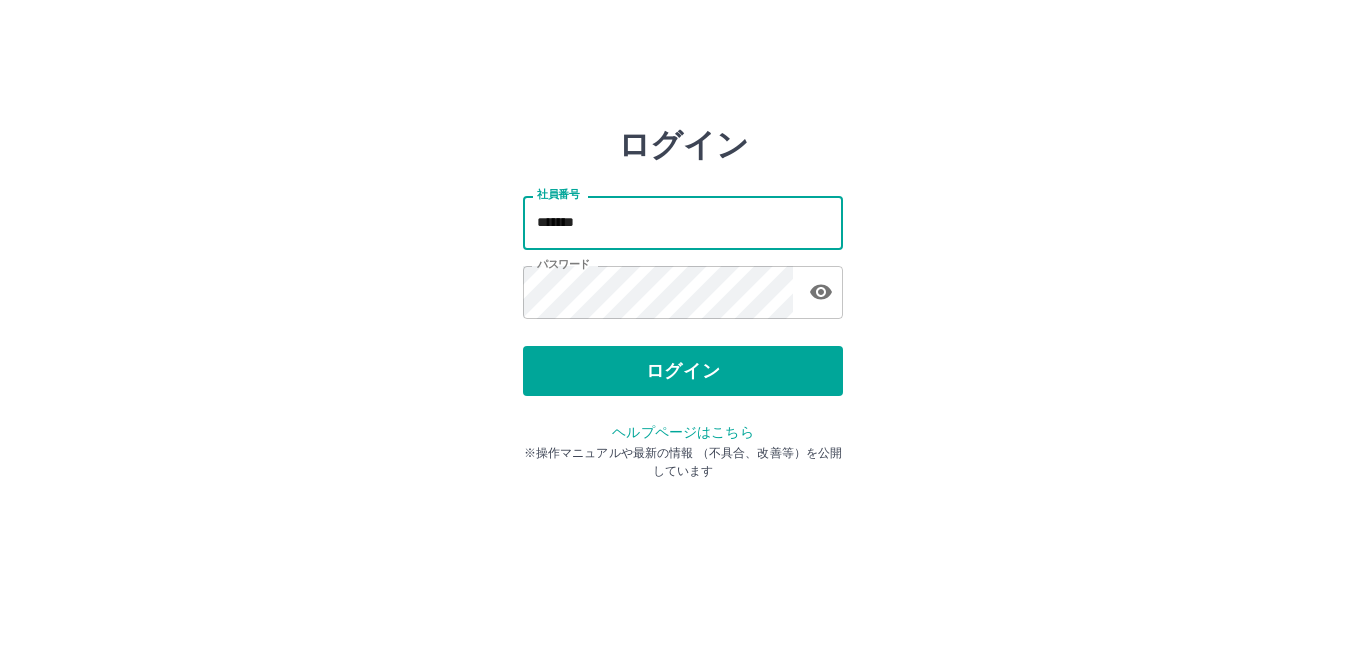 click on "*******" at bounding box center [683, 222] 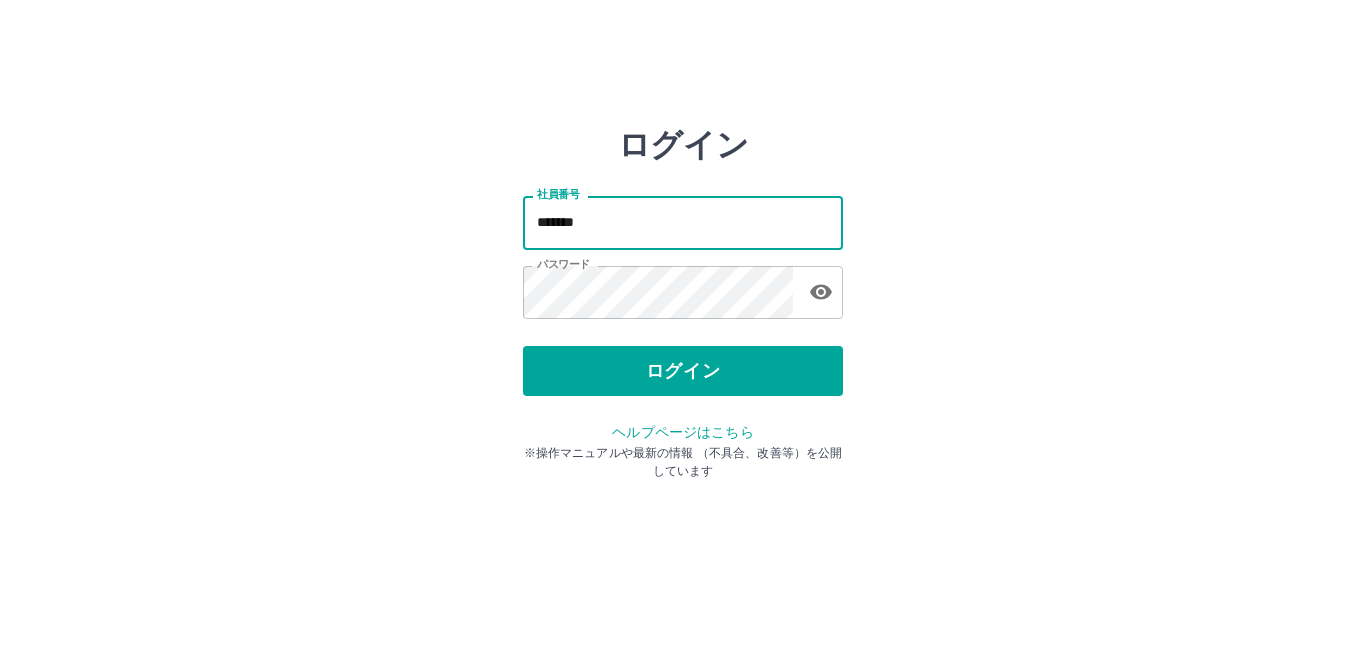type on "*******" 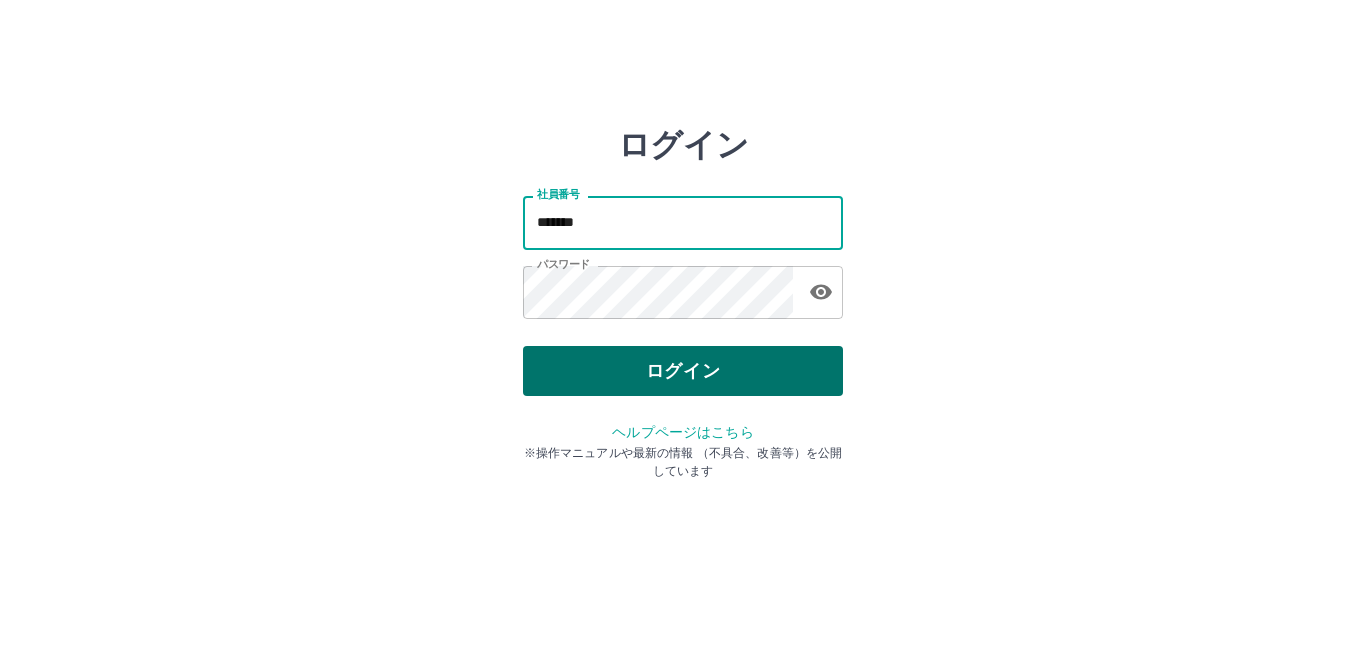 click on "ログイン" at bounding box center (683, 371) 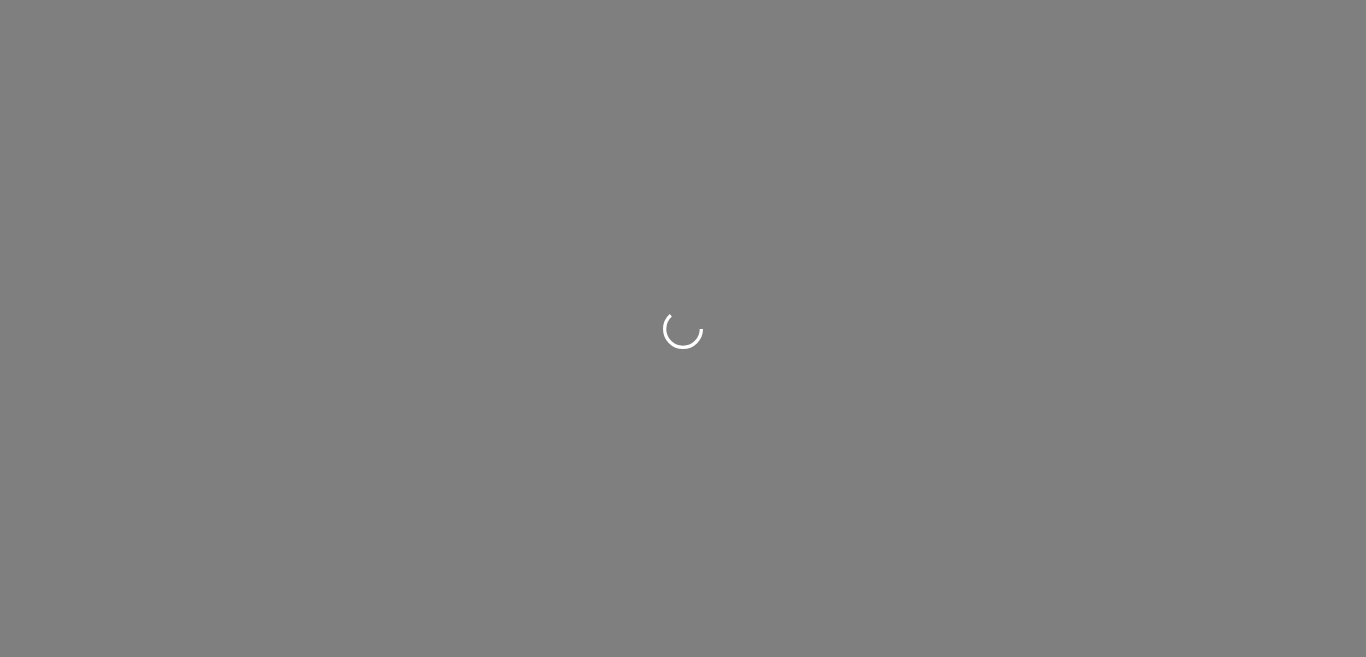scroll, scrollTop: 0, scrollLeft: 0, axis: both 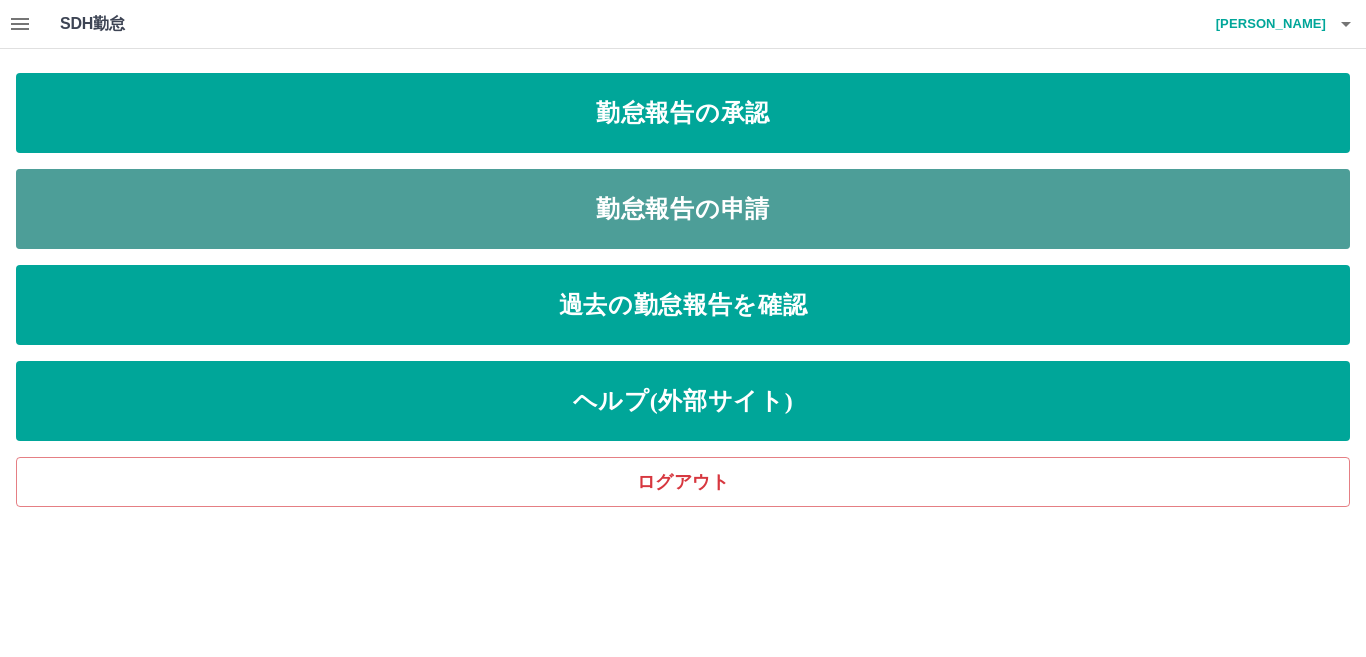 click on "勤怠報告の申請" at bounding box center [683, 209] 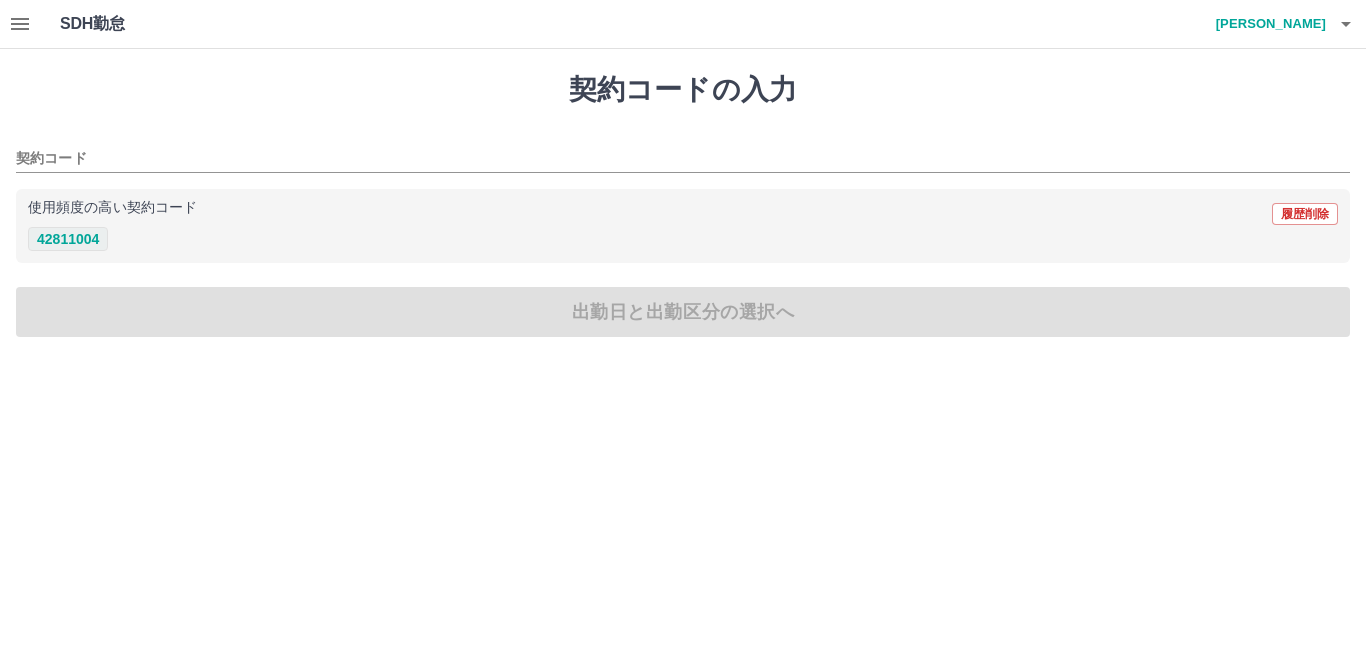 click on "42811004" at bounding box center [68, 239] 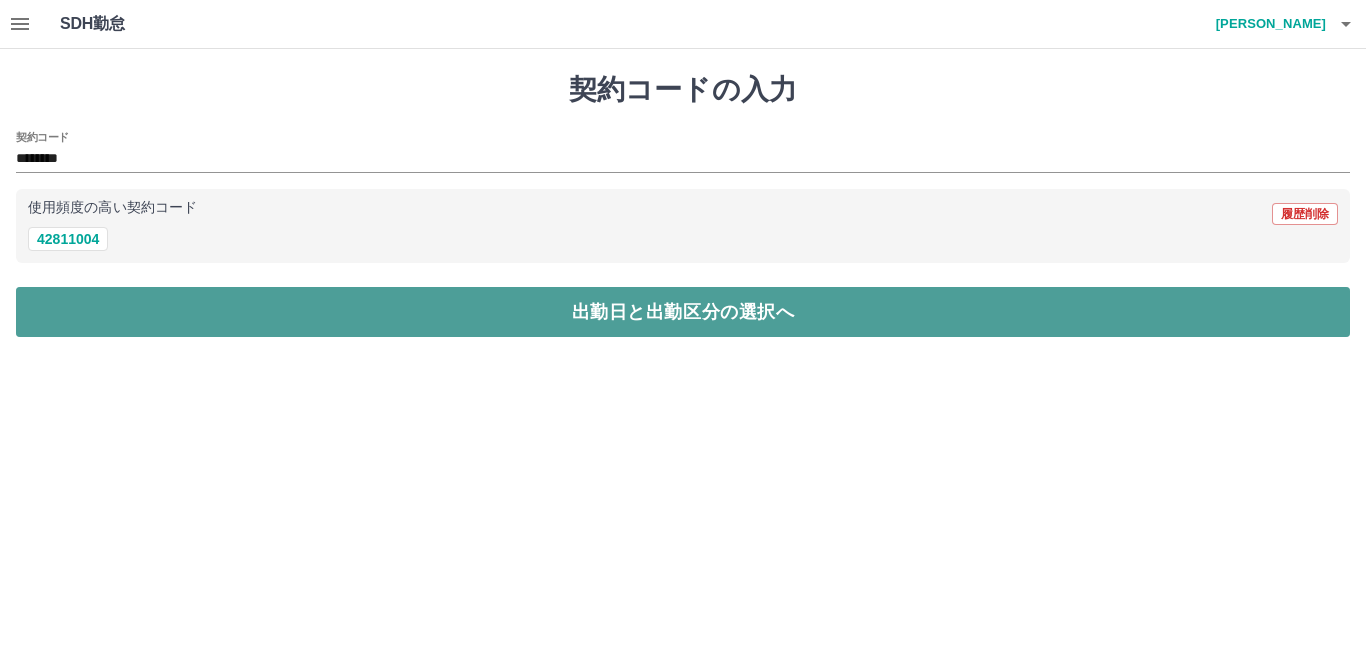 click on "出勤日と出勤区分の選択へ" at bounding box center [683, 312] 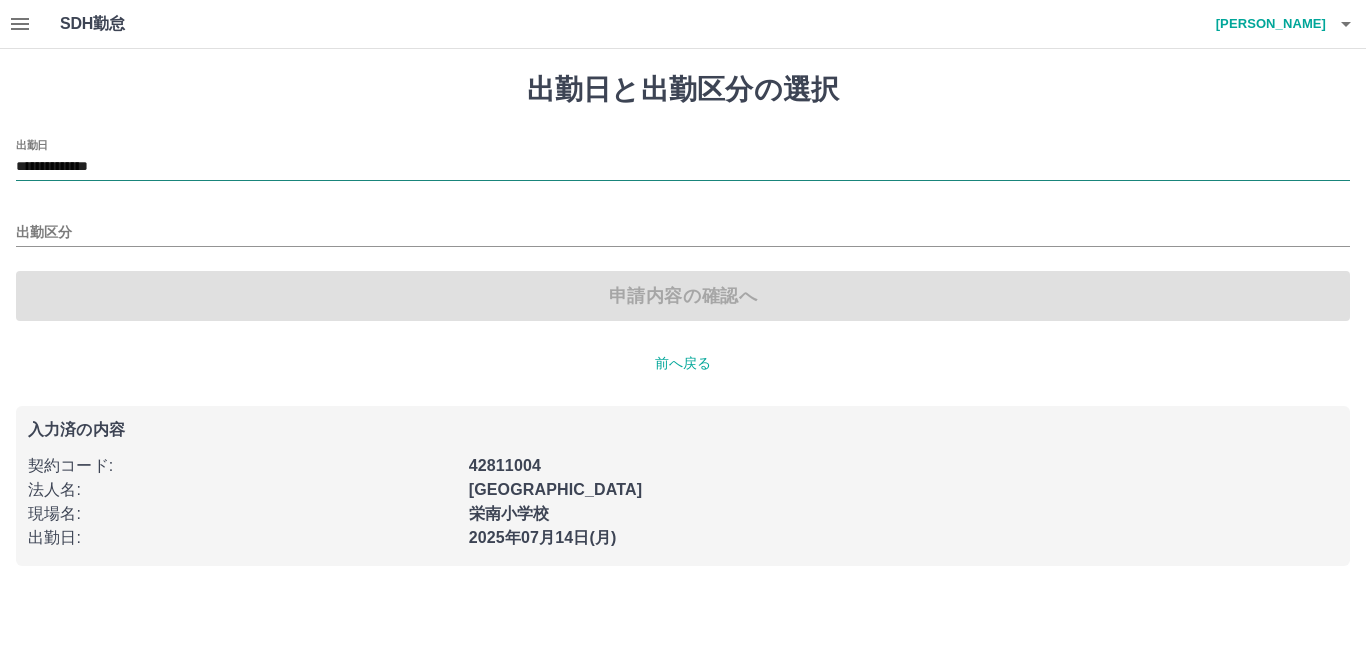 click on "**********" at bounding box center [683, 167] 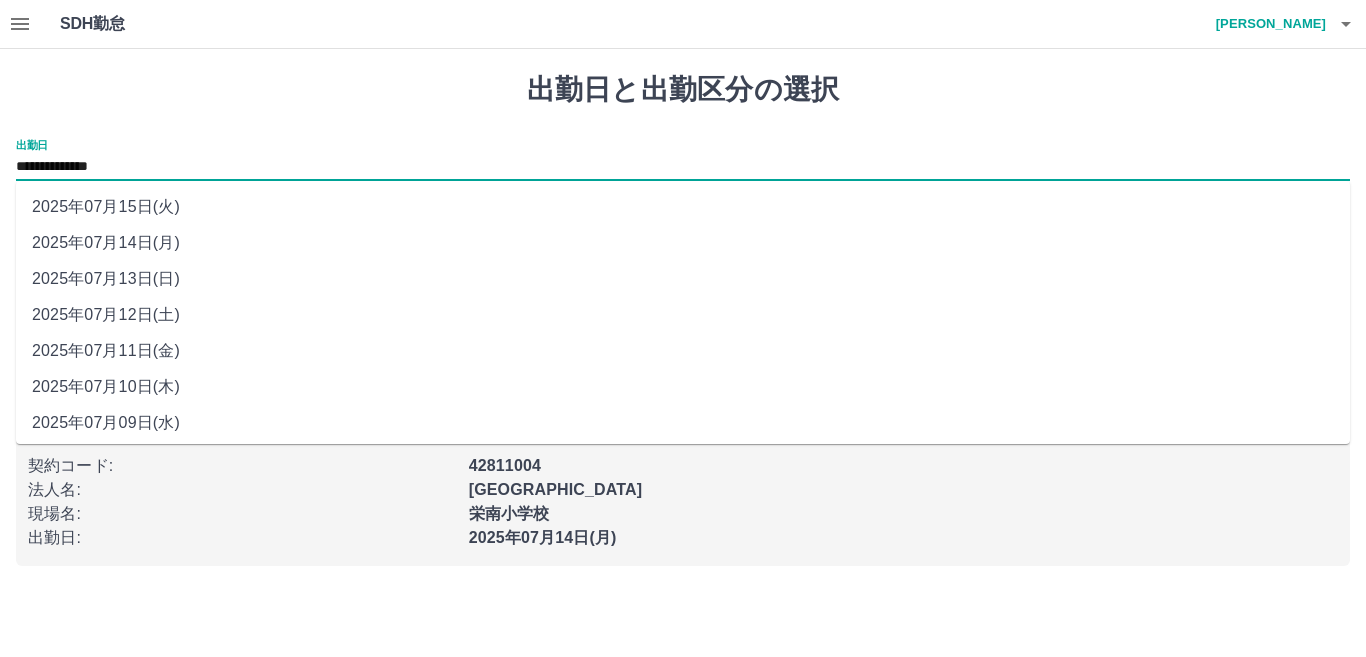 click on "2025年07月13日(日)" at bounding box center [683, 279] 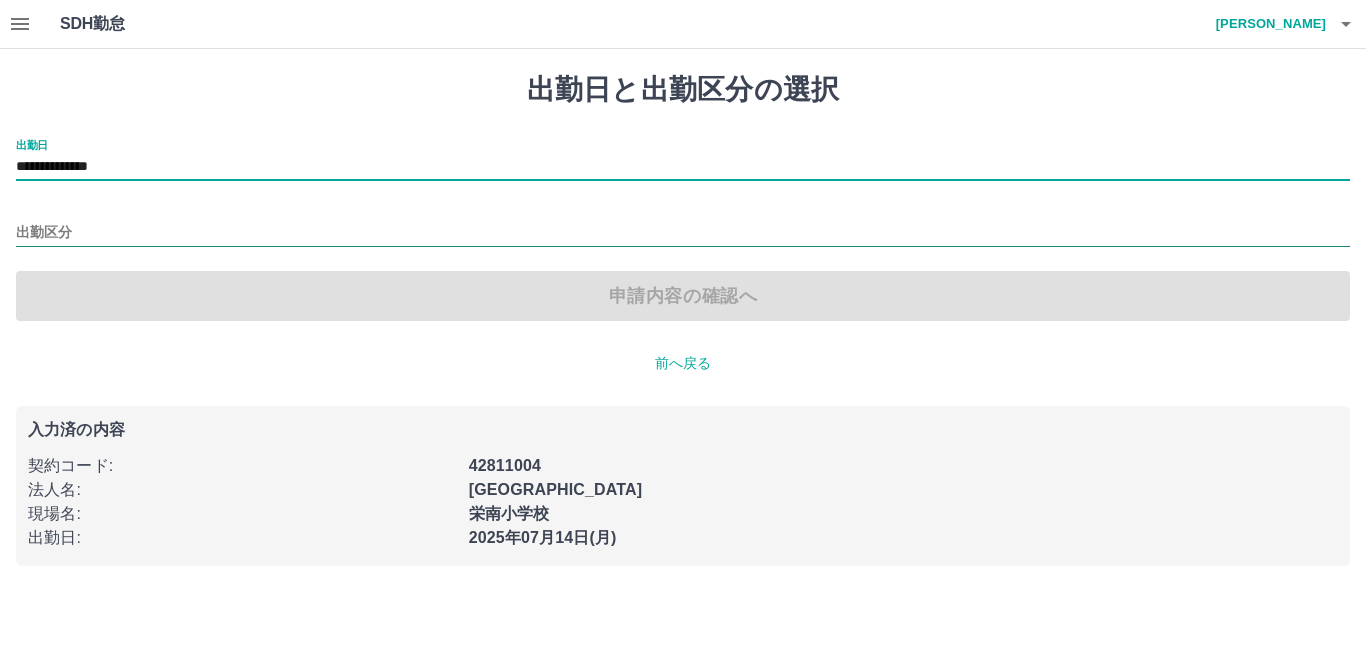 click on "出勤区分" at bounding box center (683, 233) 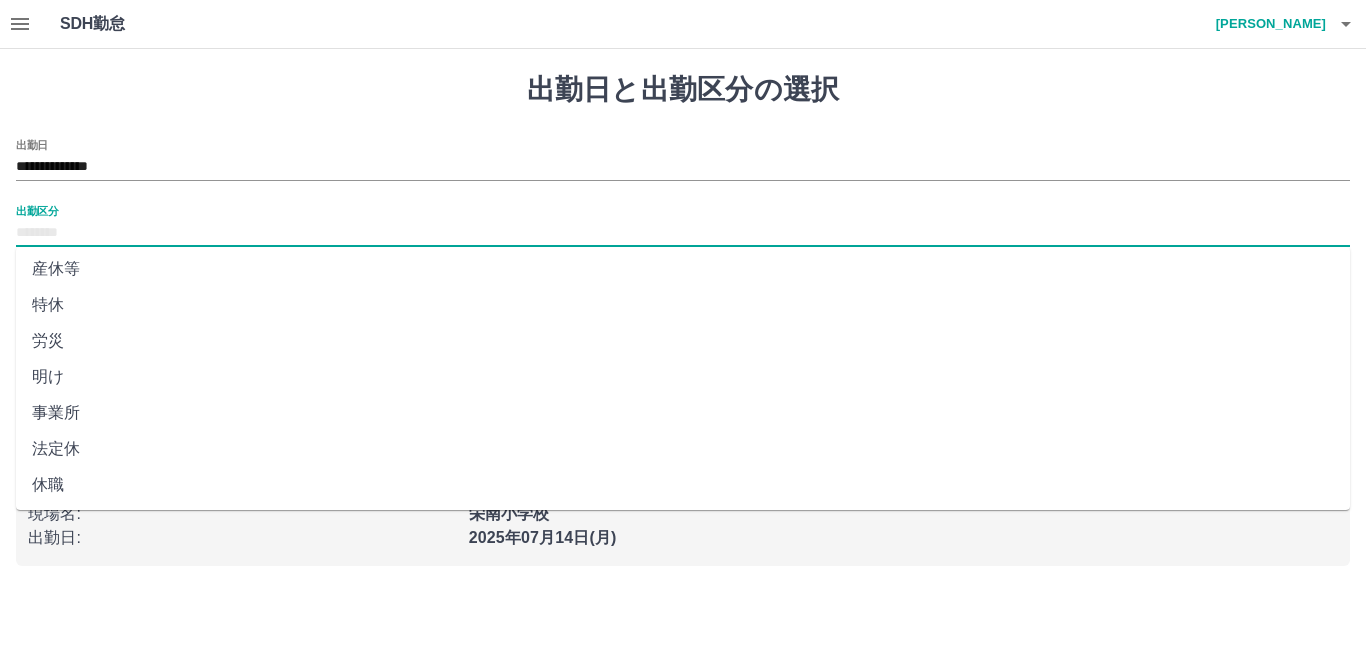 scroll, scrollTop: 401, scrollLeft: 0, axis: vertical 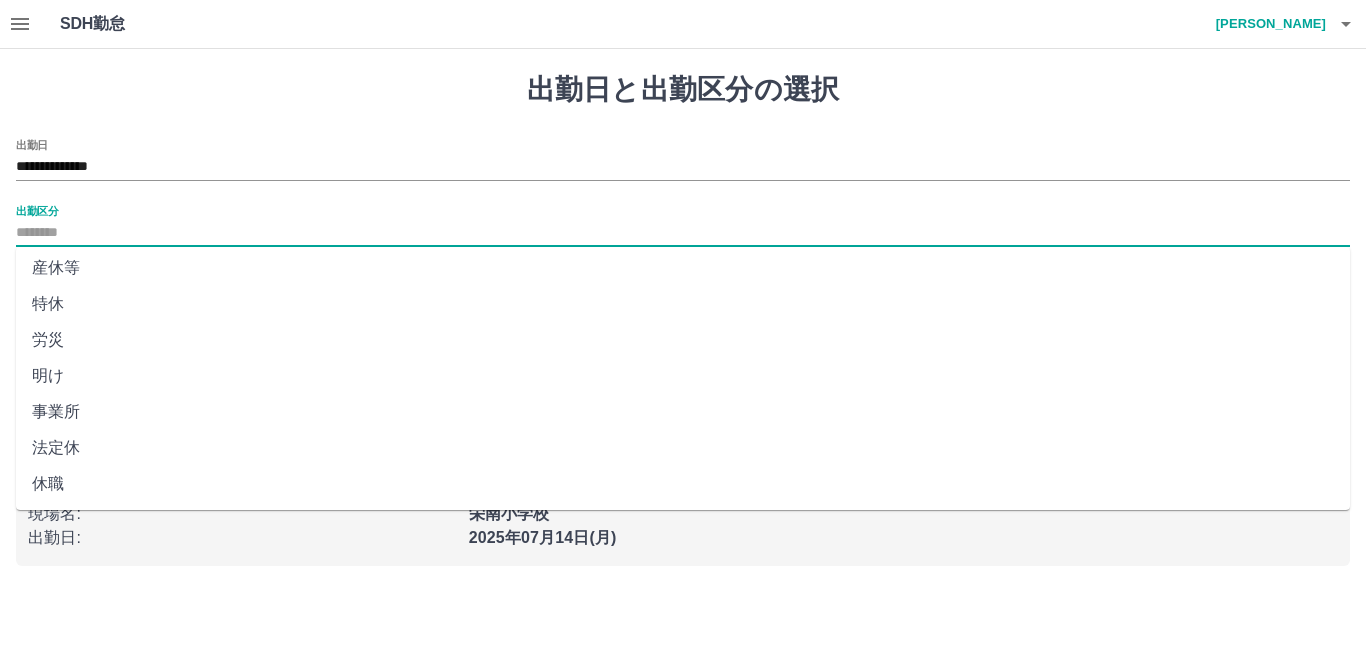 drag, startPoint x: 131, startPoint y: 437, endPoint x: 158, endPoint y: 443, distance: 27.658634 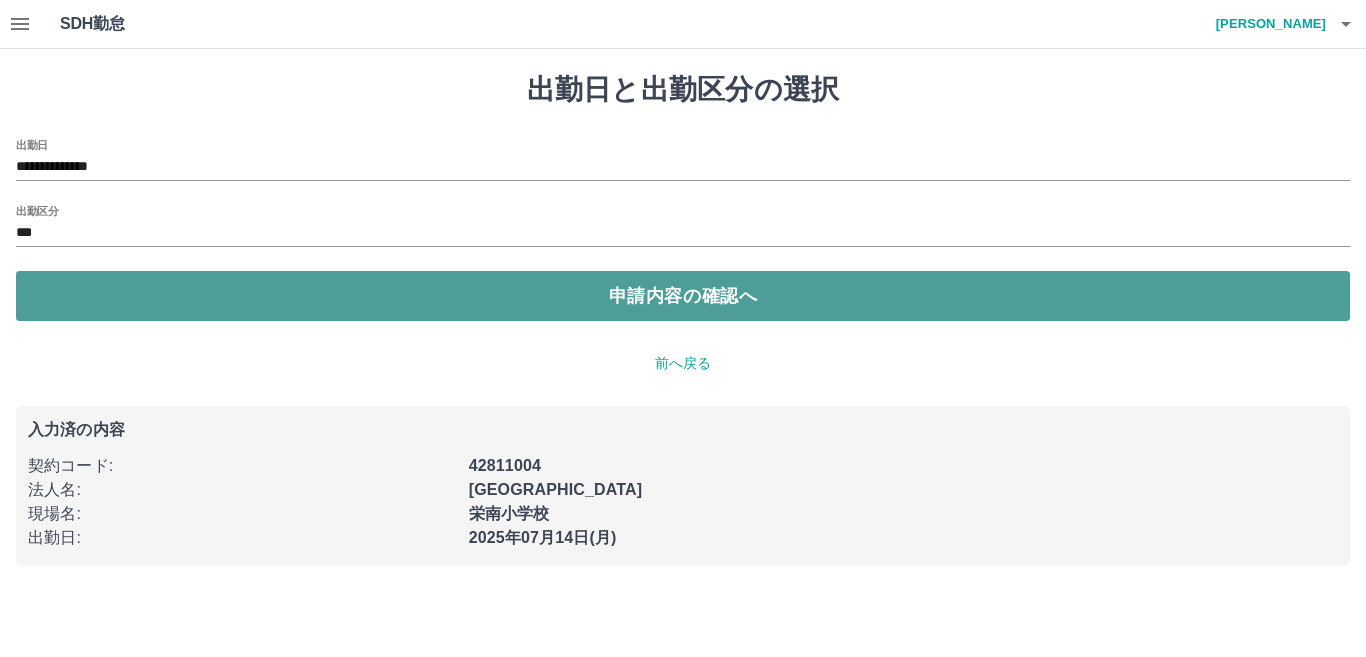 click on "申請内容の確認へ" at bounding box center [683, 296] 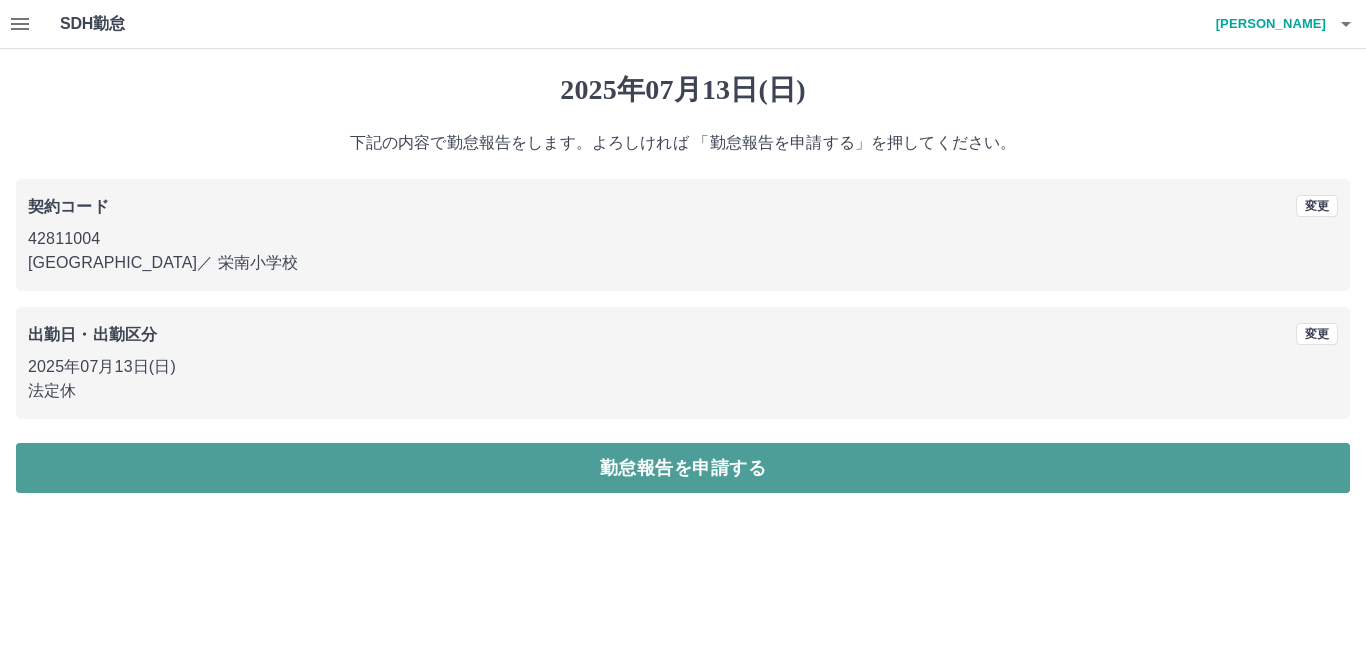 click on "勤怠報告を申請する" at bounding box center (683, 468) 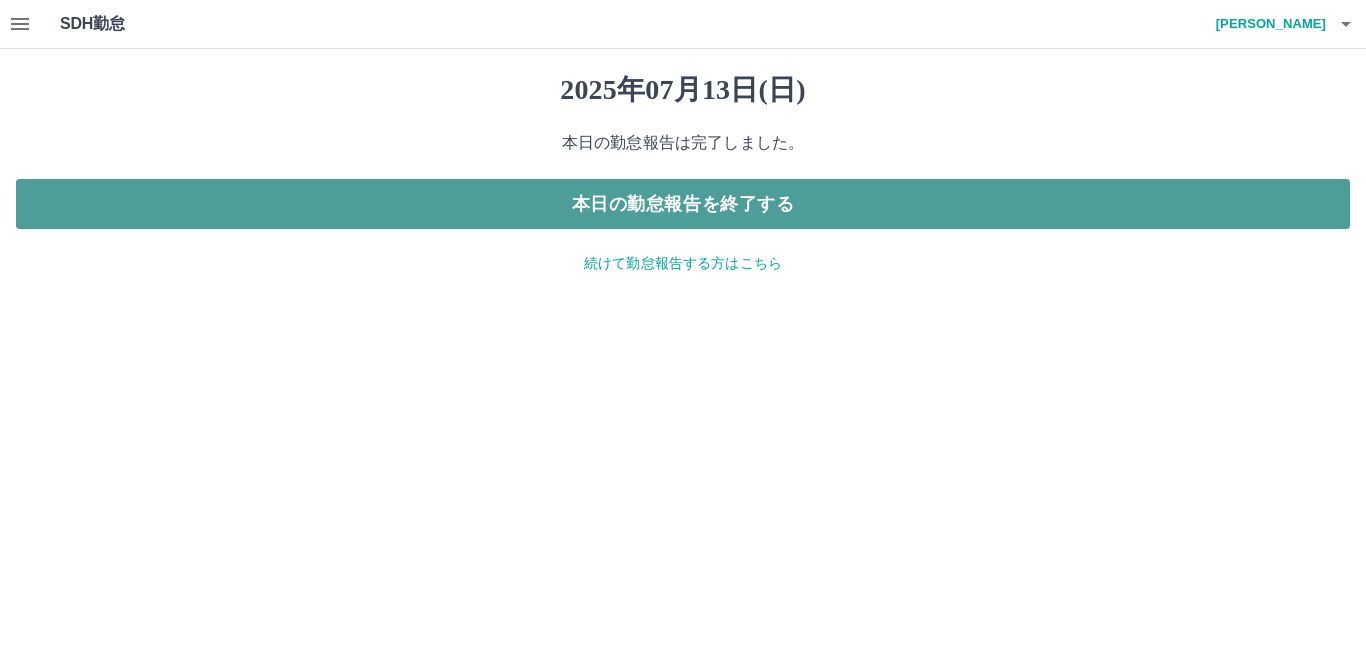 click on "本日の勤怠報告を終了する" at bounding box center [683, 204] 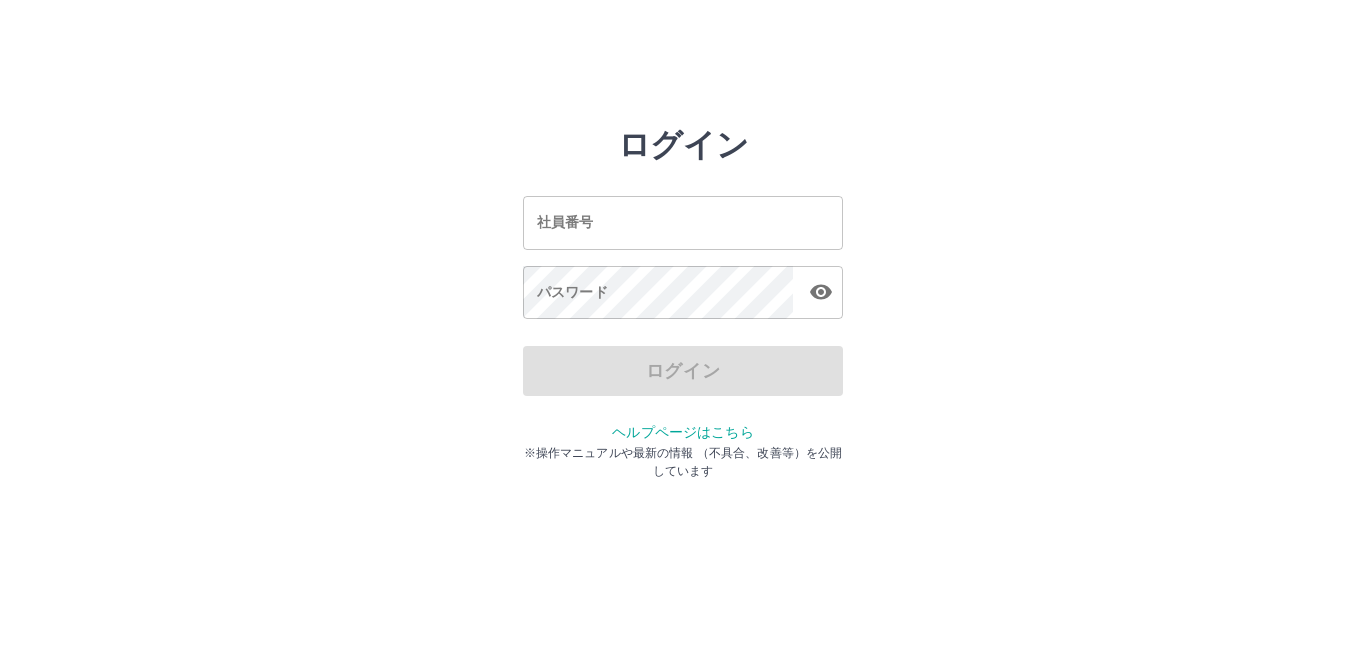 scroll, scrollTop: 0, scrollLeft: 0, axis: both 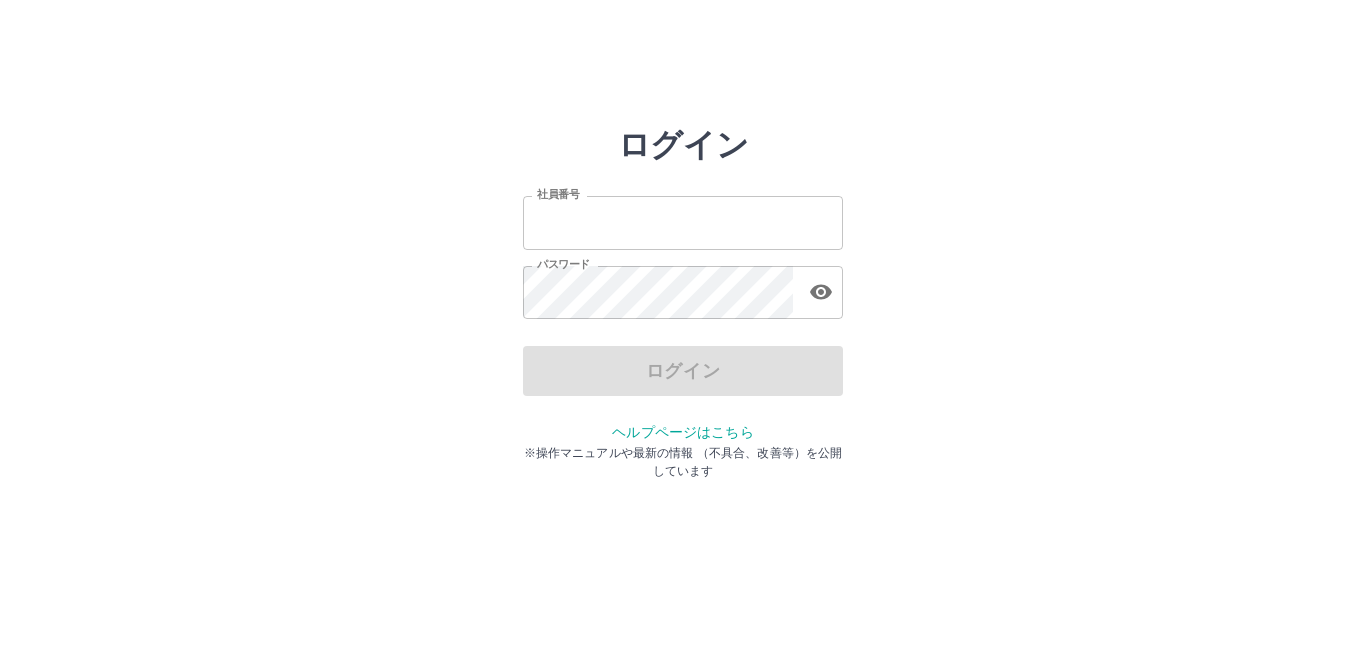 type on "*******" 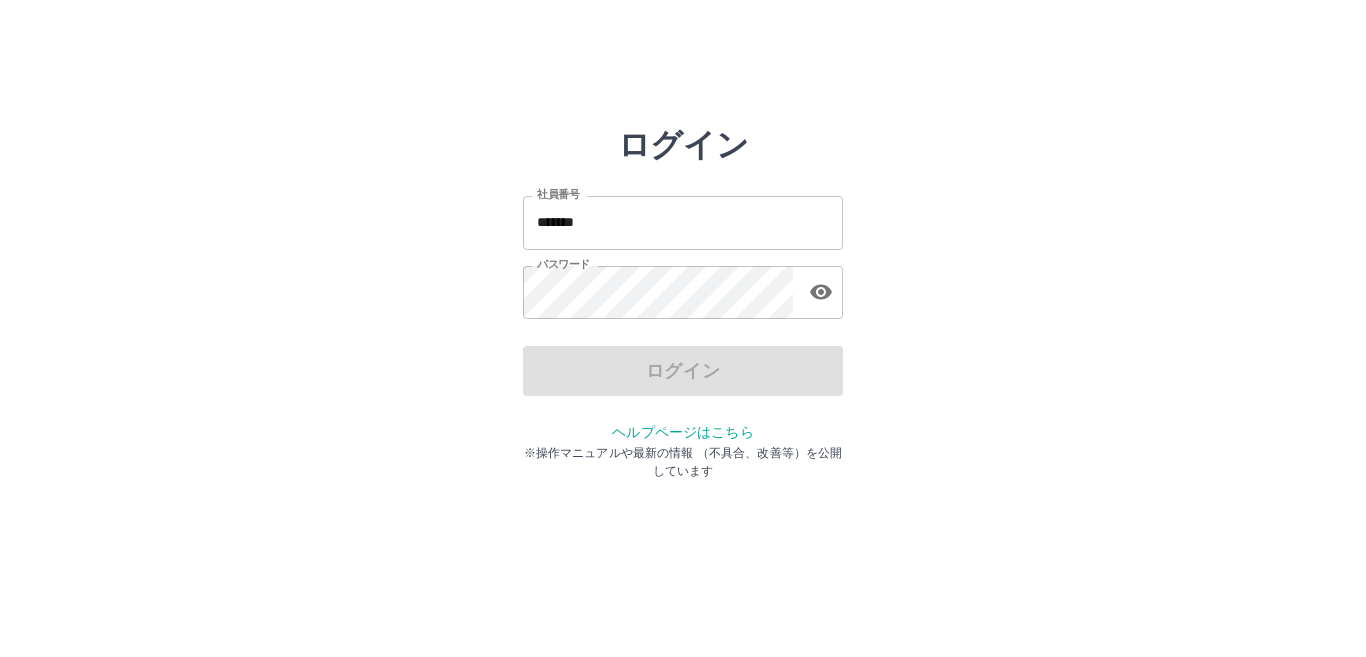 click on "ログイン" at bounding box center [683, 371] 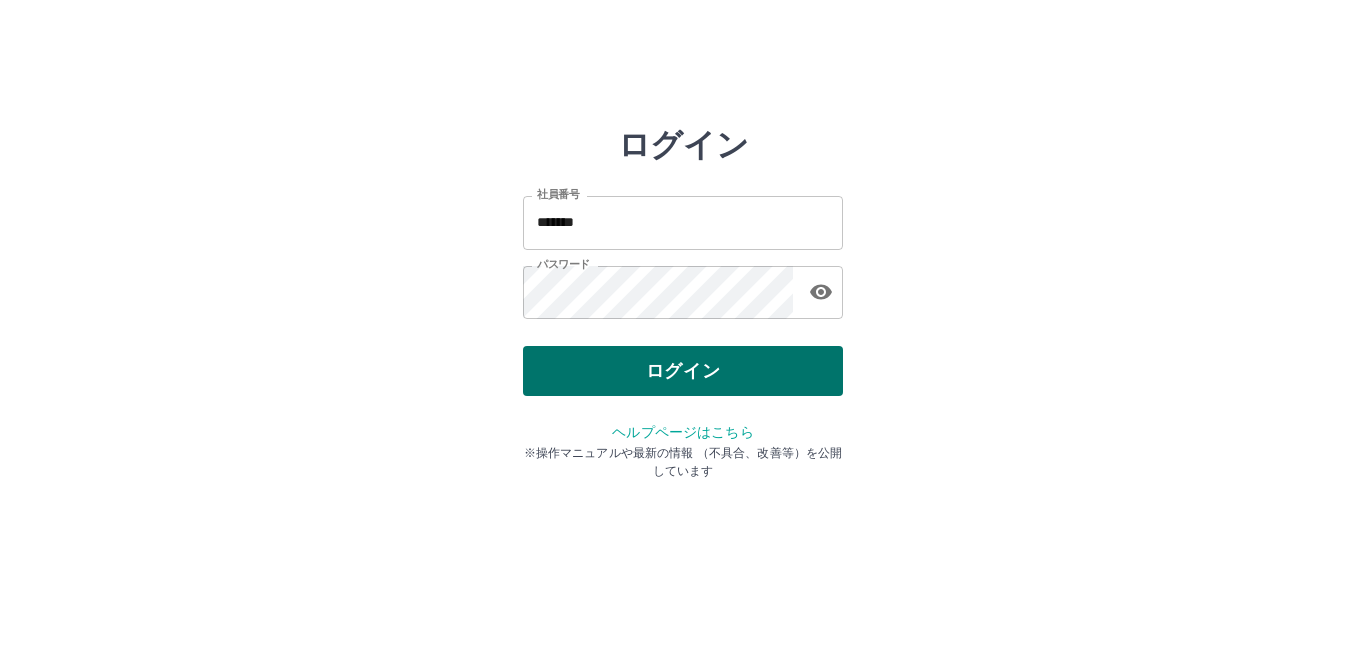 click on "ログイン" at bounding box center (683, 371) 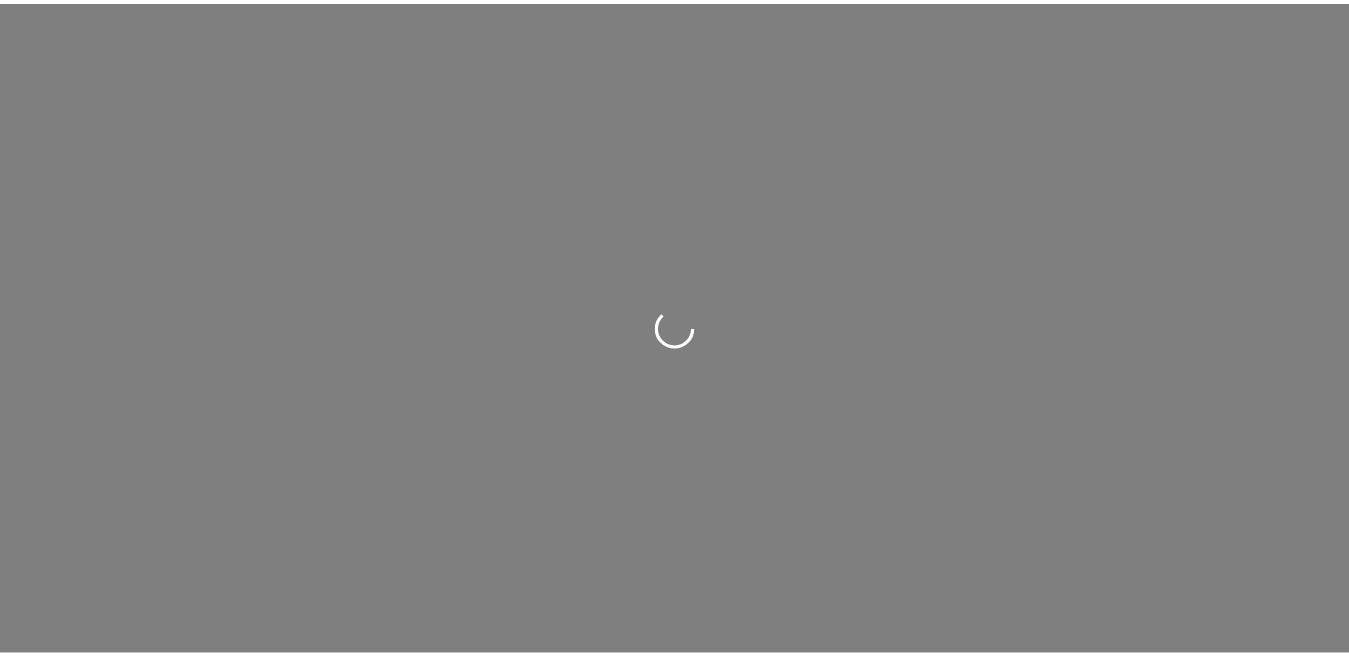 scroll, scrollTop: 0, scrollLeft: 0, axis: both 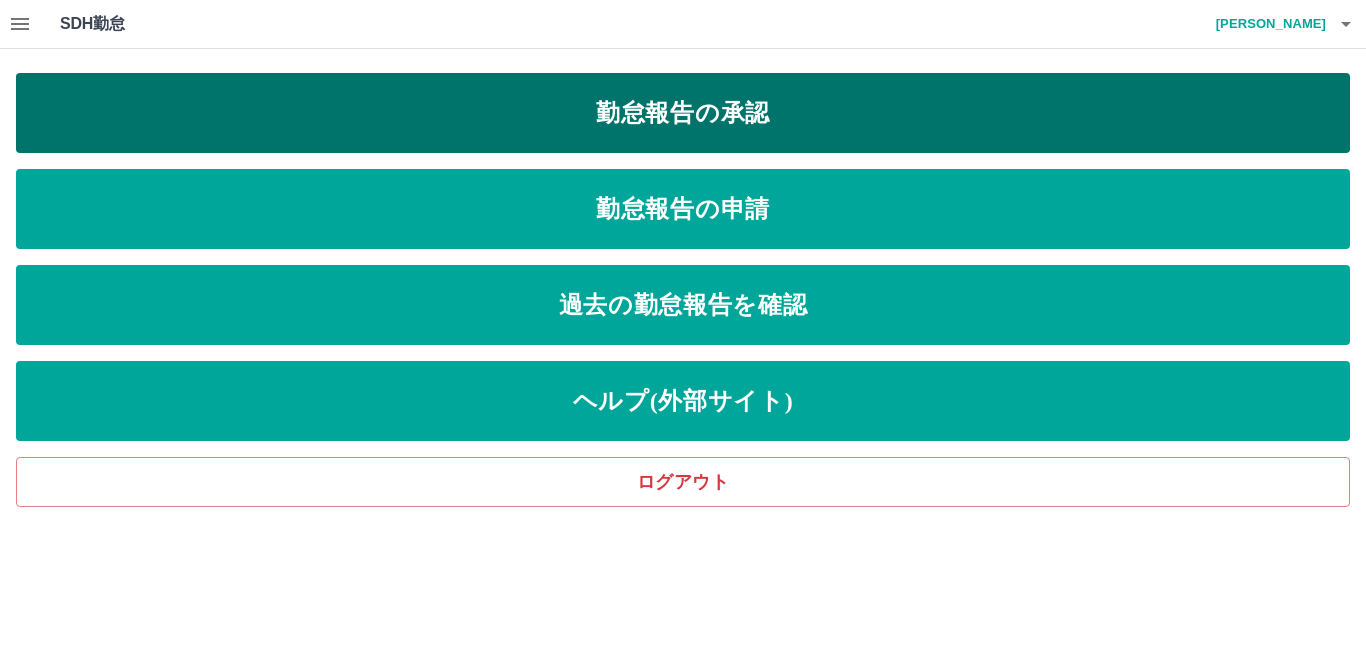 click on "勤怠報告の承認" at bounding box center (683, 113) 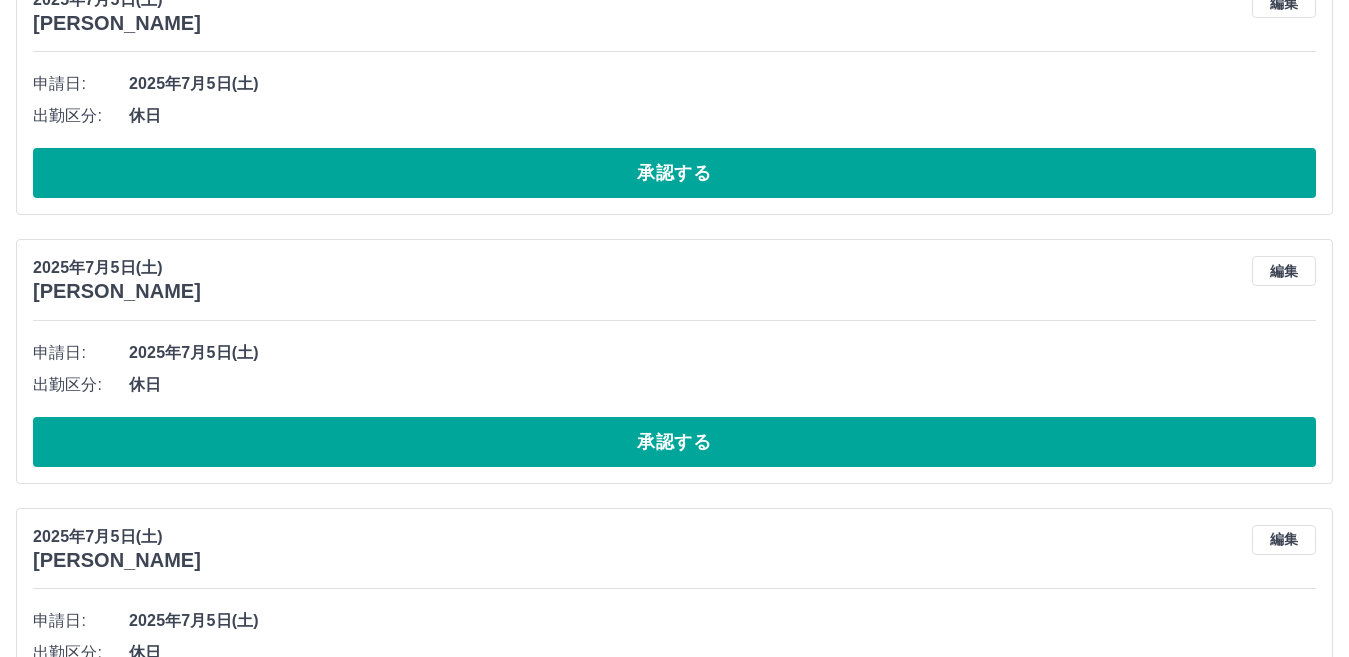 scroll, scrollTop: 2035, scrollLeft: 0, axis: vertical 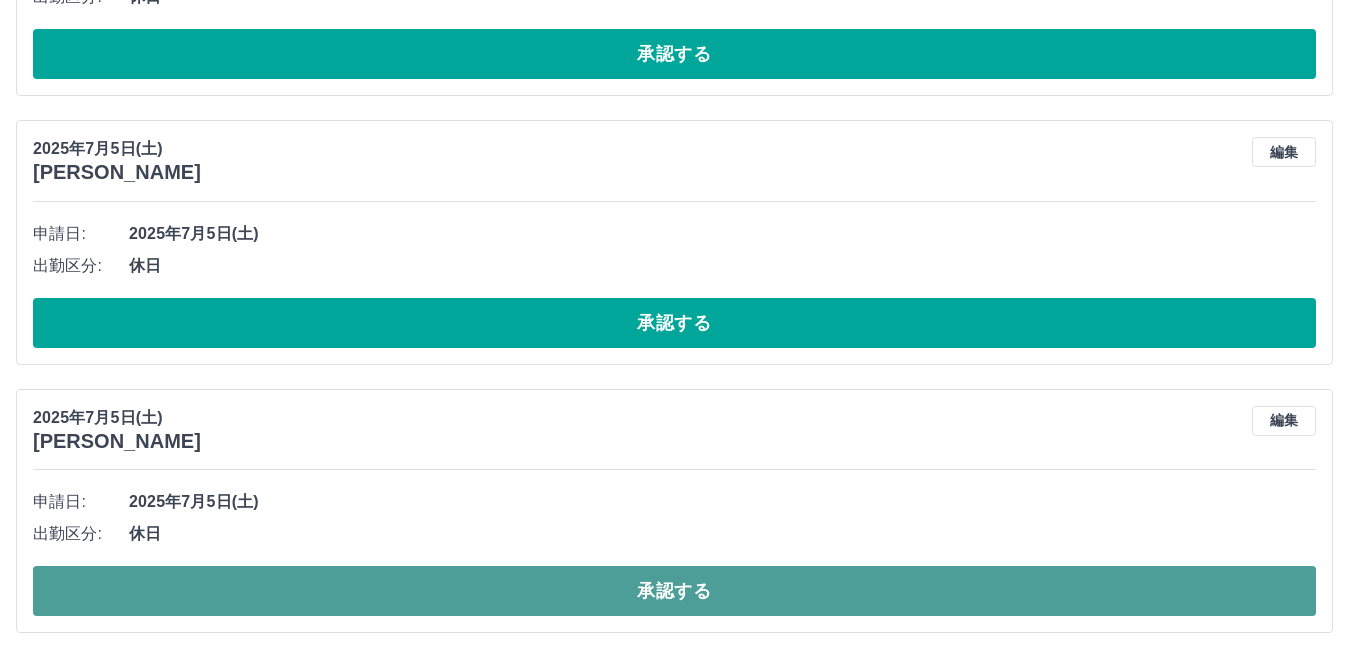 click on "承認する" at bounding box center (674, 591) 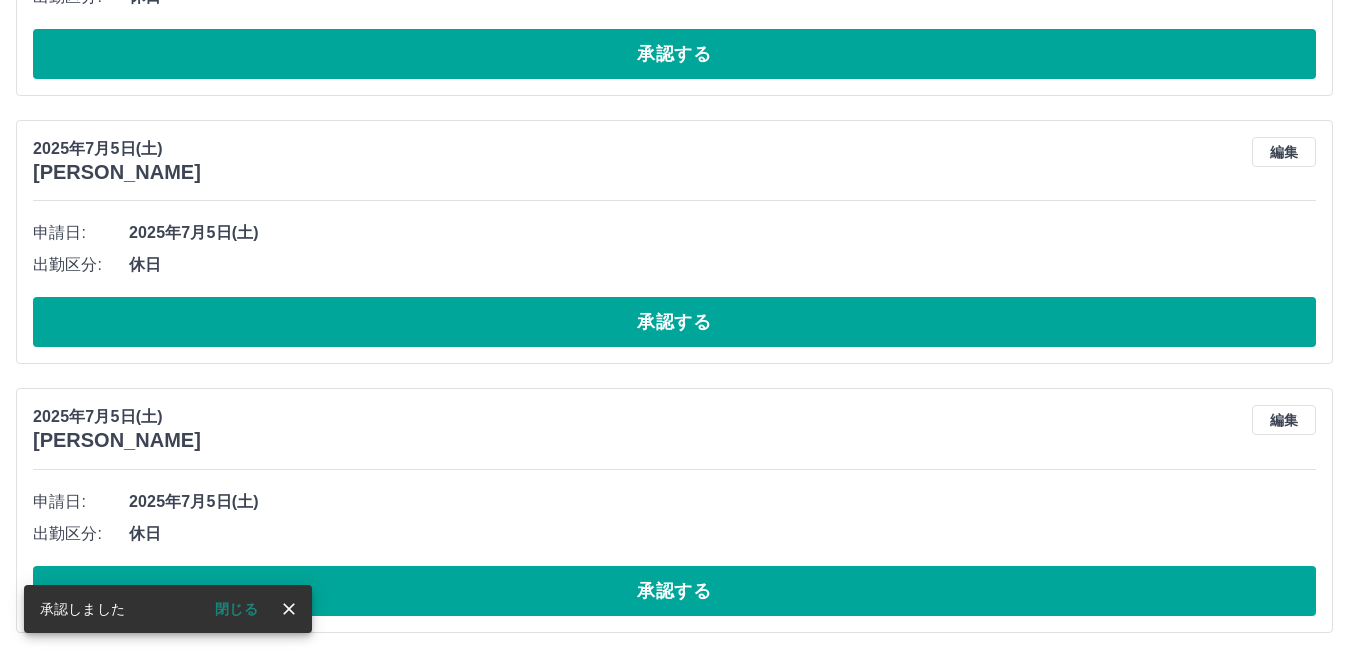scroll, scrollTop: 1767, scrollLeft: 0, axis: vertical 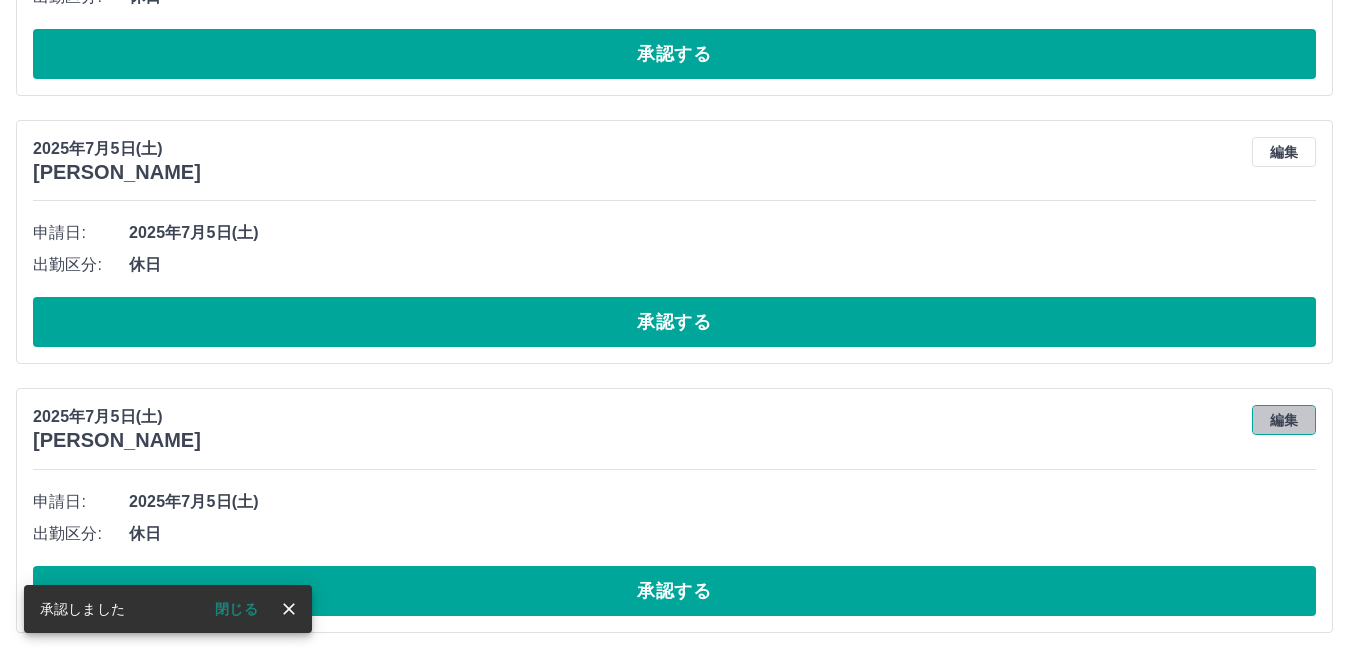 click on "編集" at bounding box center (1284, 420) 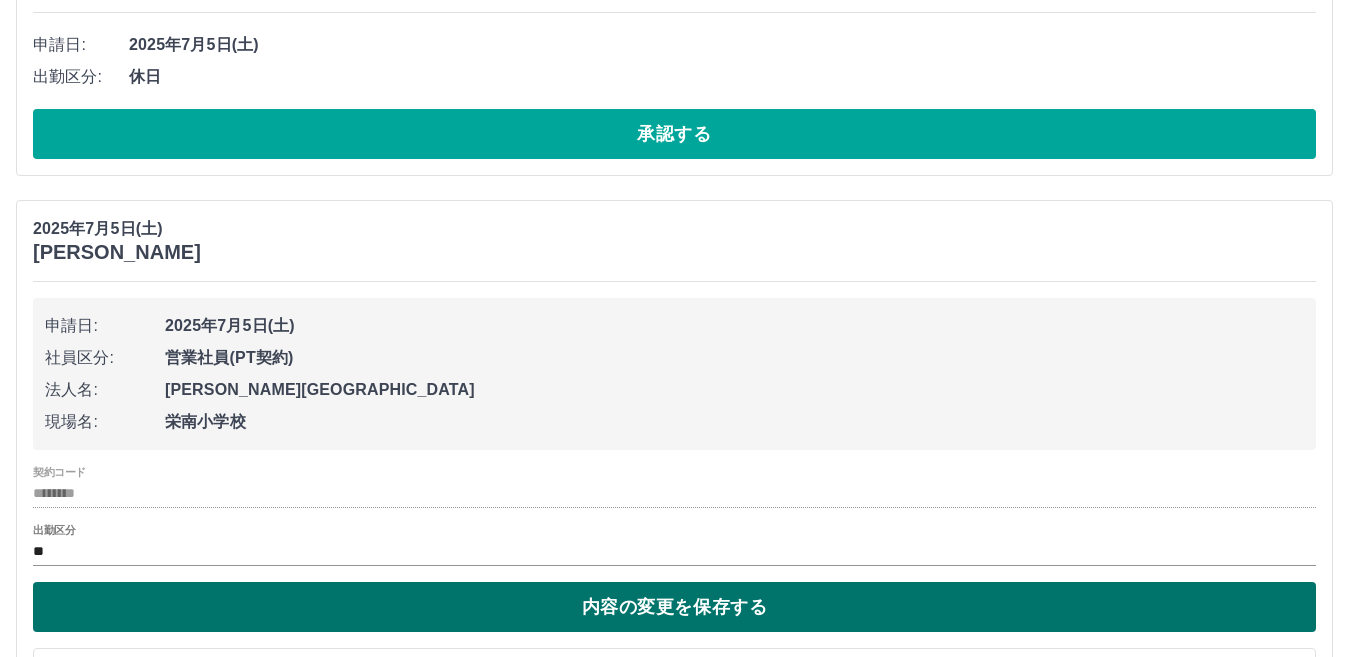 scroll, scrollTop: 1967, scrollLeft: 0, axis: vertical 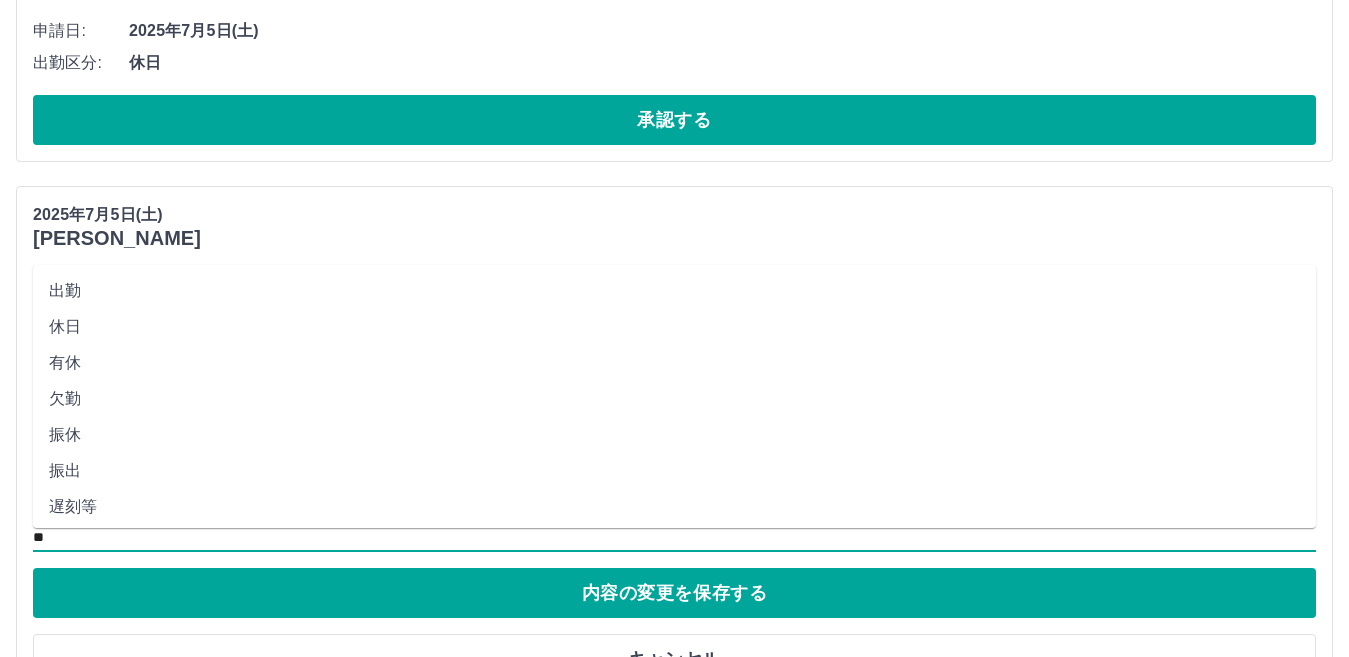 click on "**" at bounding box center (674, 538) 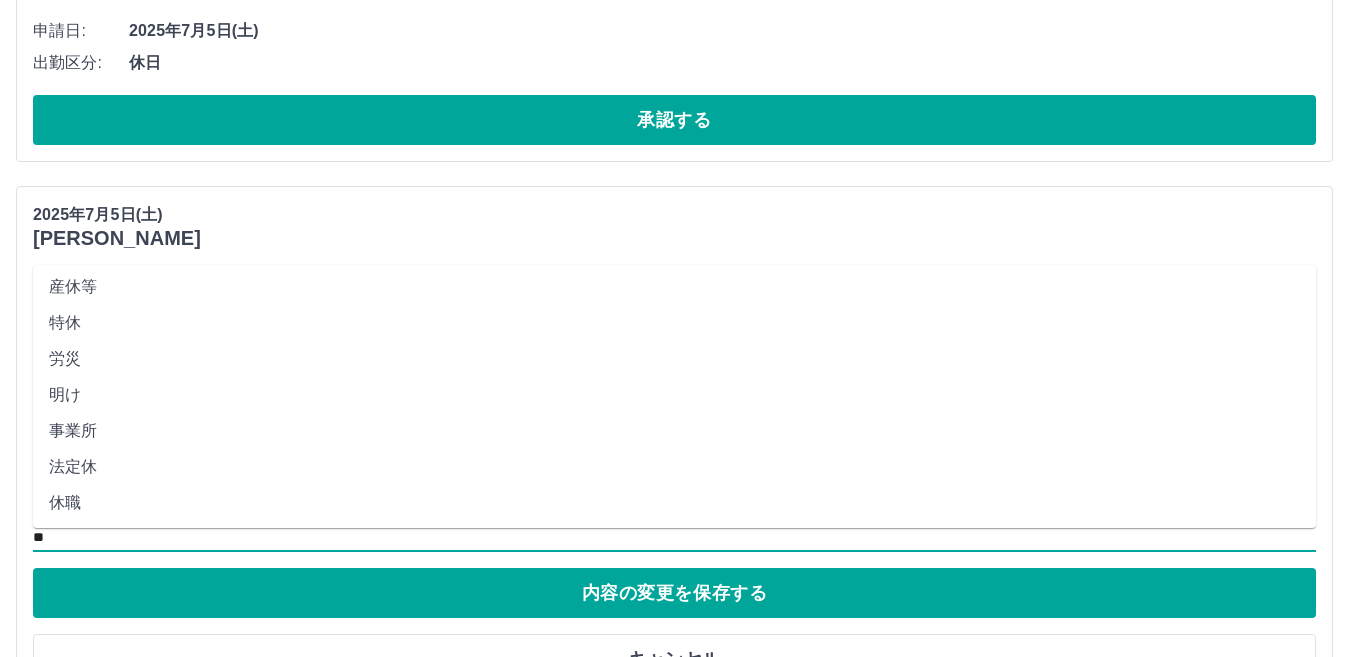 scroll, scrollTop: 401, scrollLeft: 0, axis: vertical 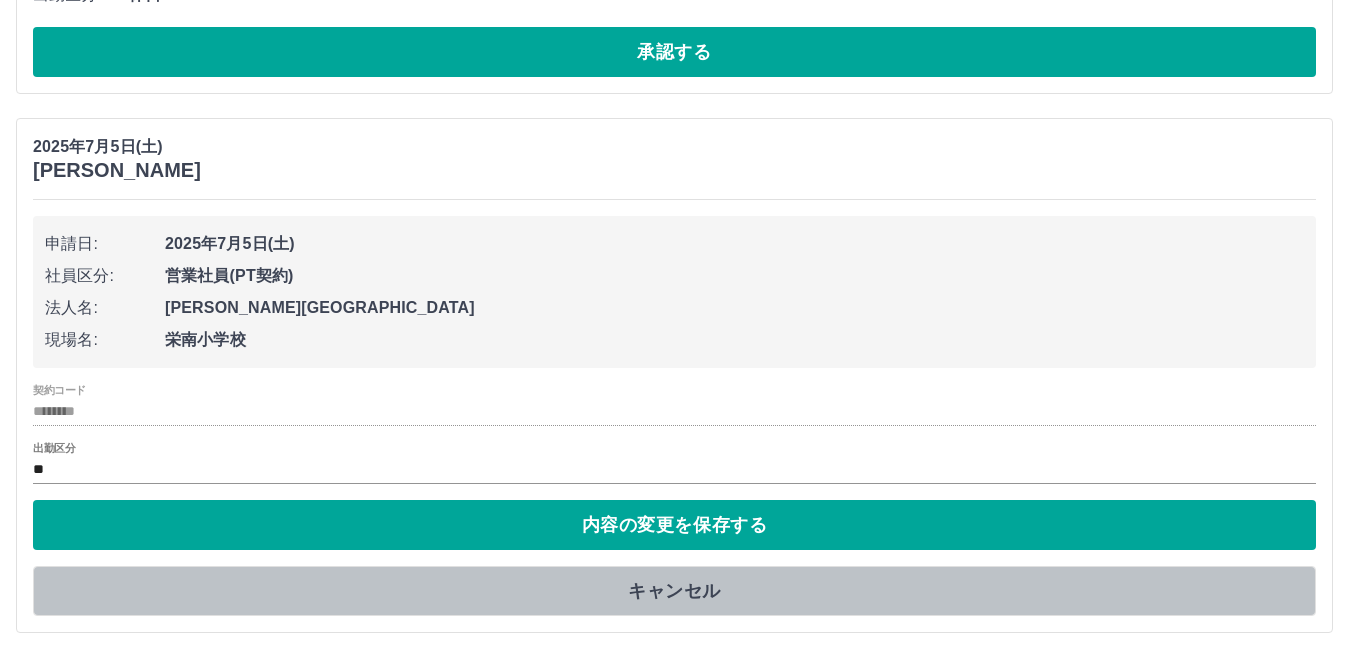 click on "キャンセル" at bounding box center (674, 591) 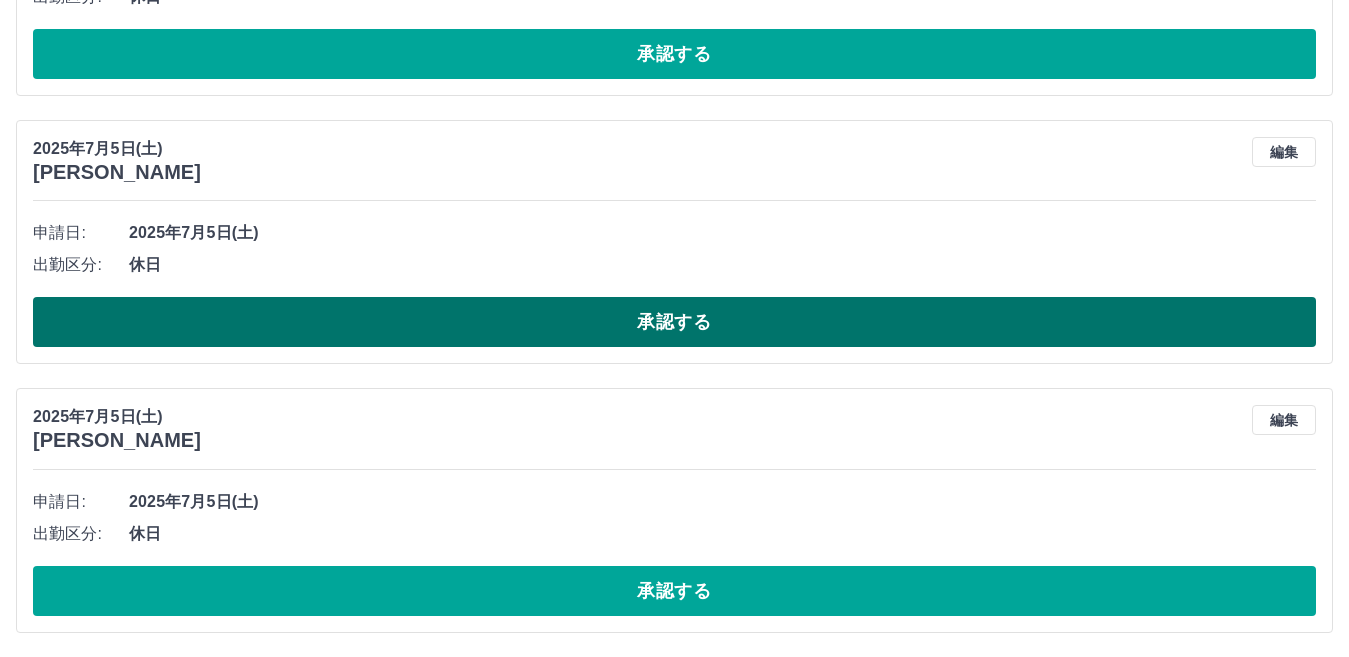 click on "承認する" at bounding box center [674, 322] 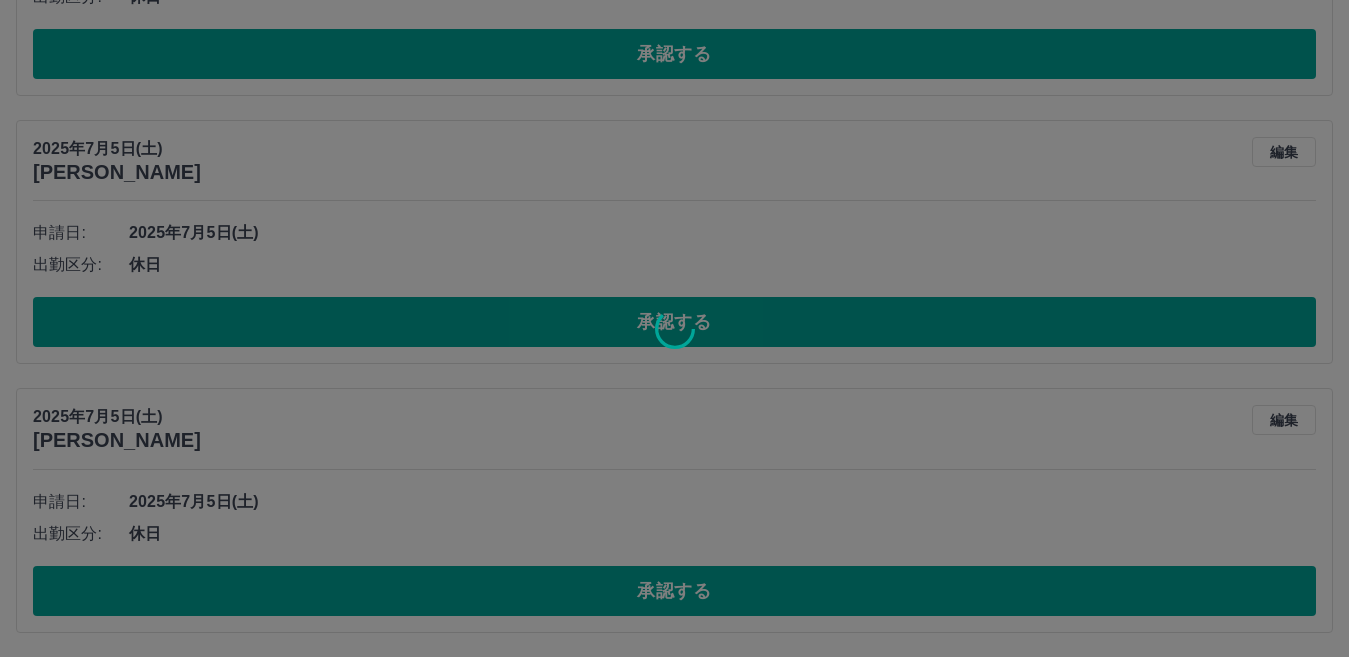 scroll, scrollTop: 1498, scrollLeft: 0, axis: vertical 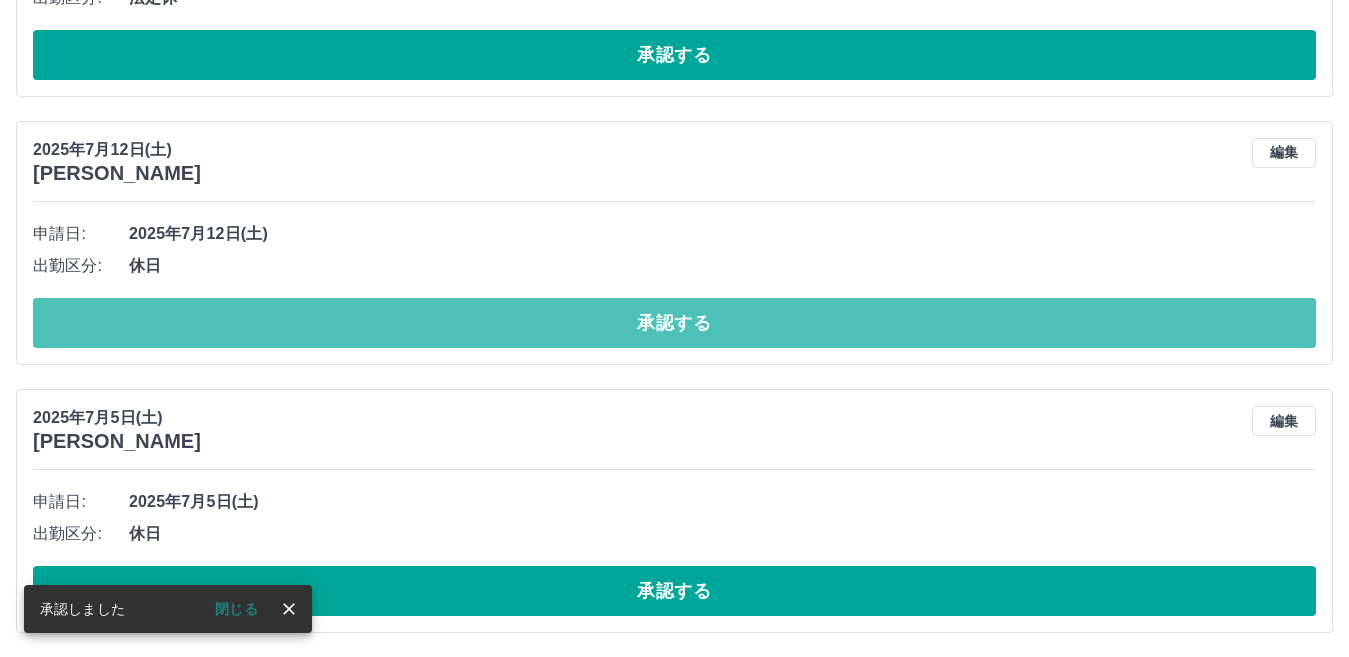 click on "承認する" at bounding box center (674, 323) 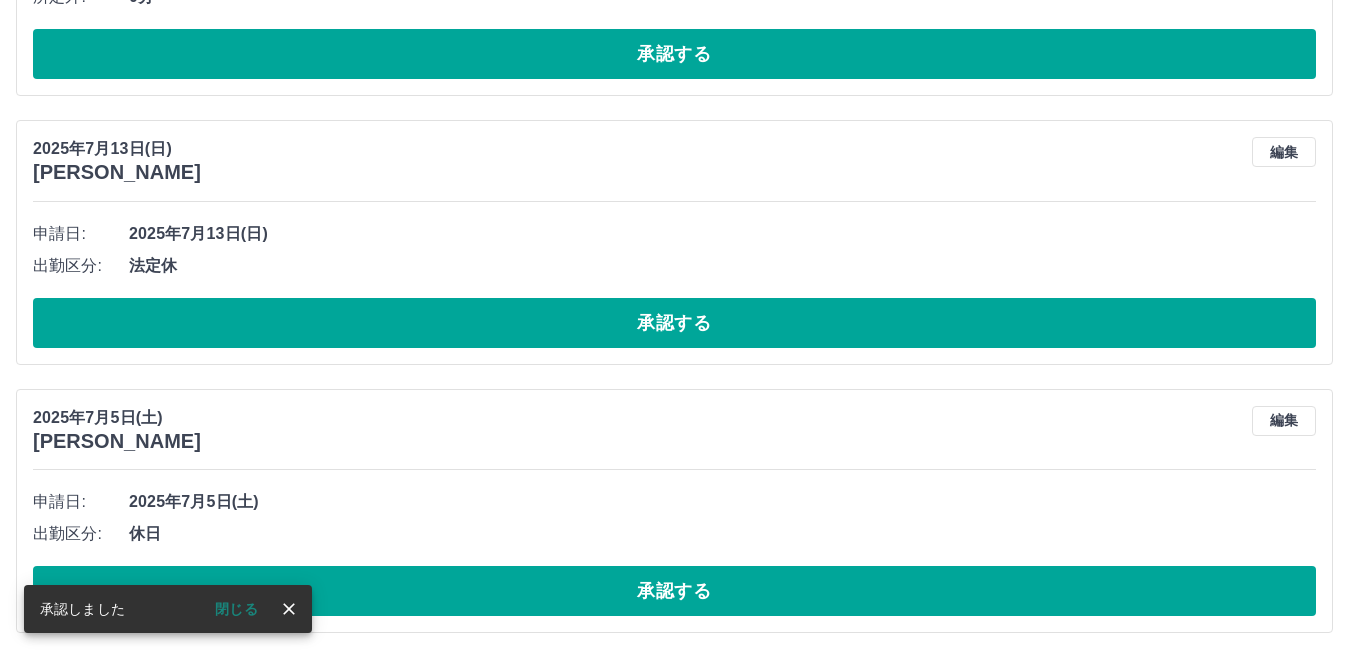 scroll, scrollTop: 1230, scrollLeft: 0, axis: vertical 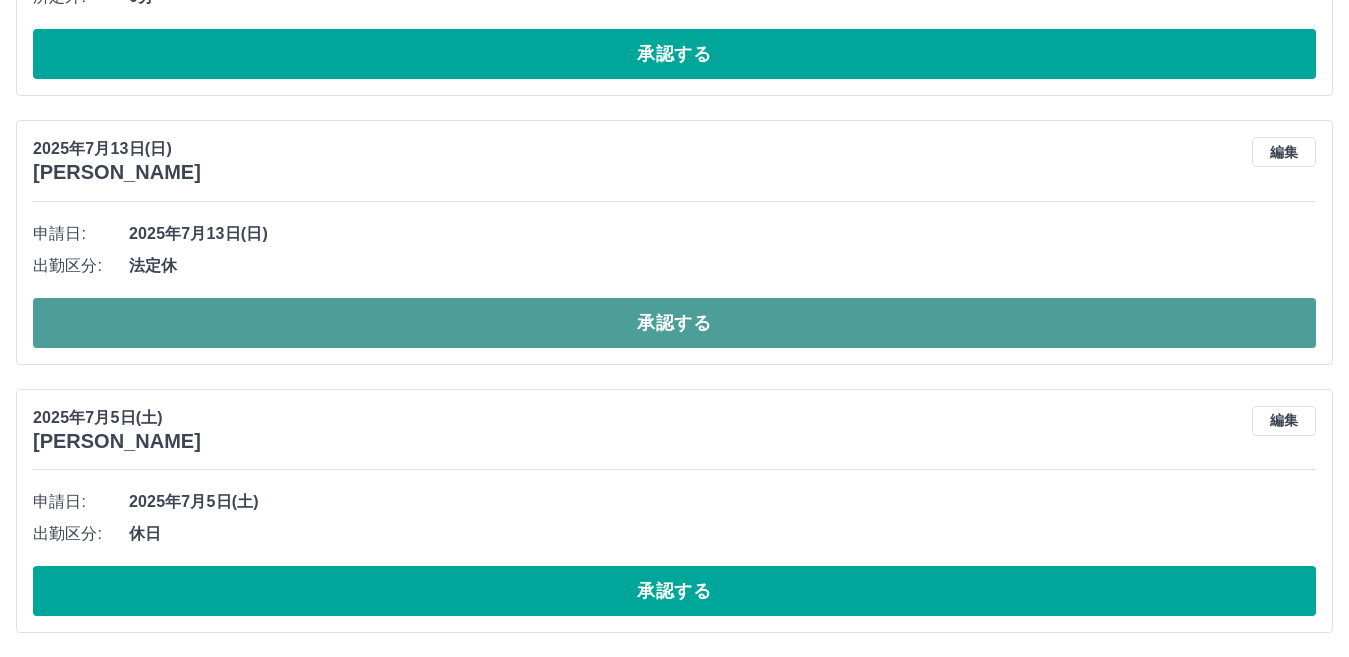 click on "承認する" at bounding box center (674, 323) 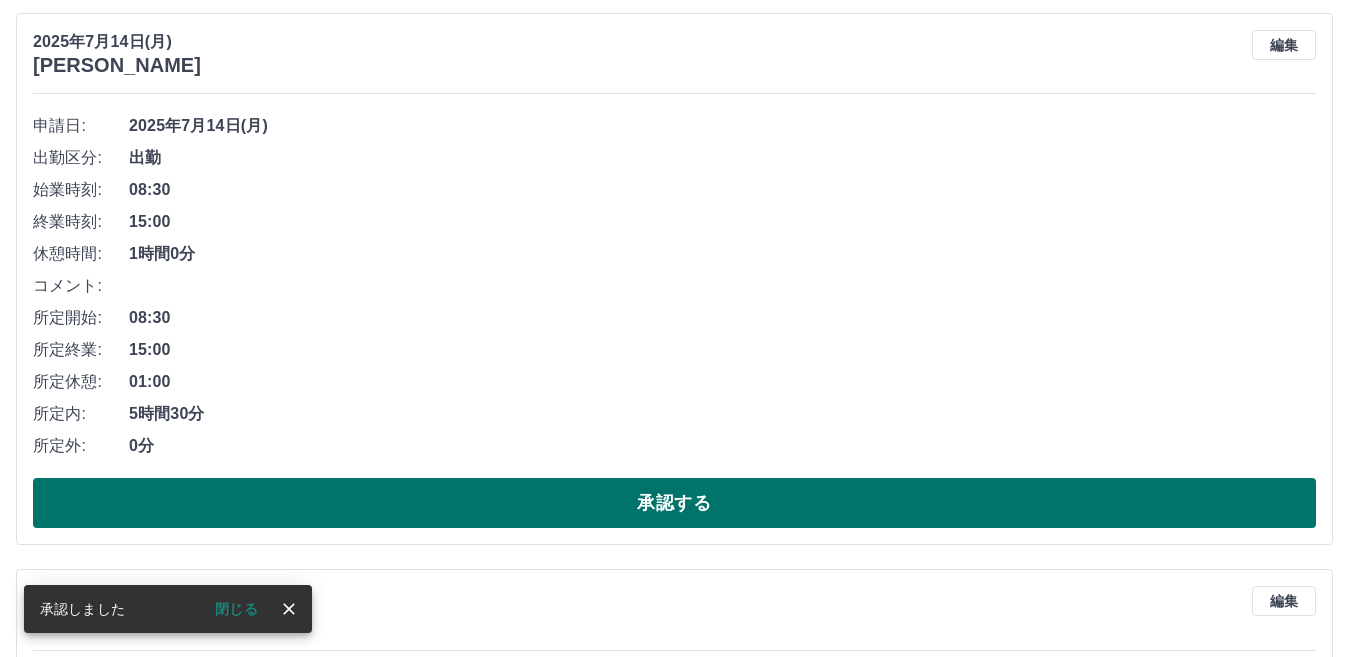 scroll, scrollTop: 762, scrollLeft: 0, axis: vertical 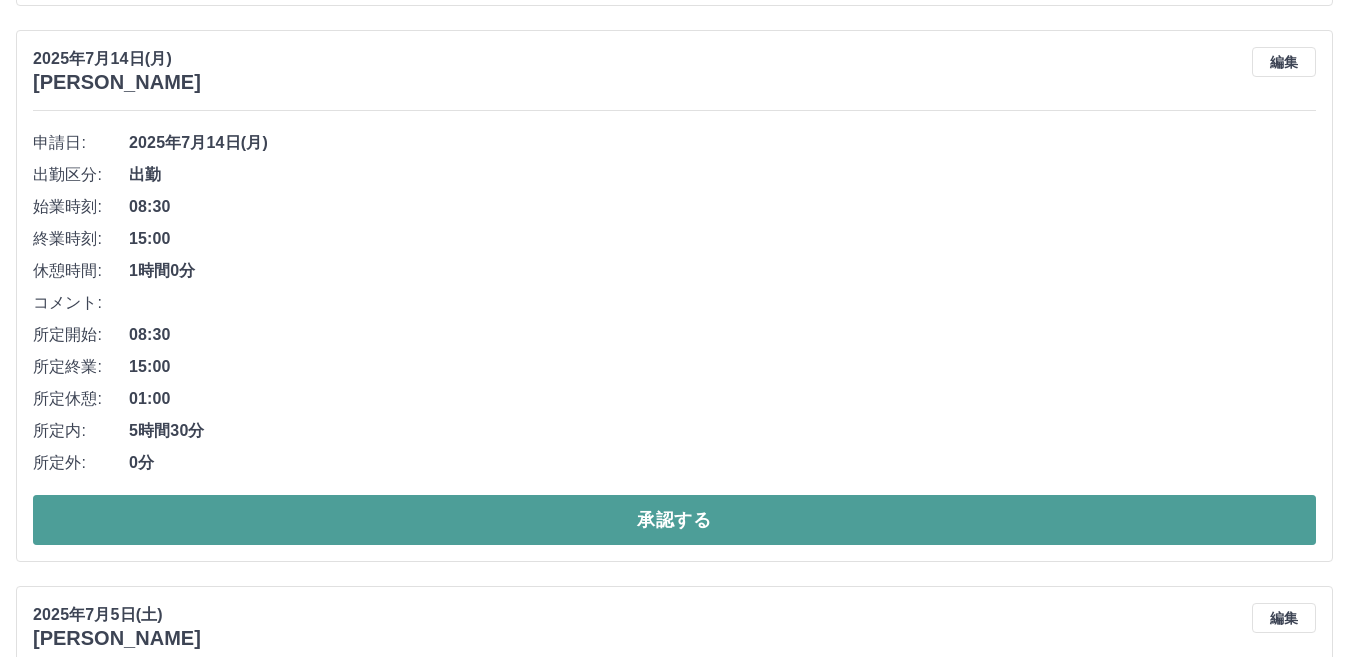 click on "承認する" at bounding box center (674, 520) 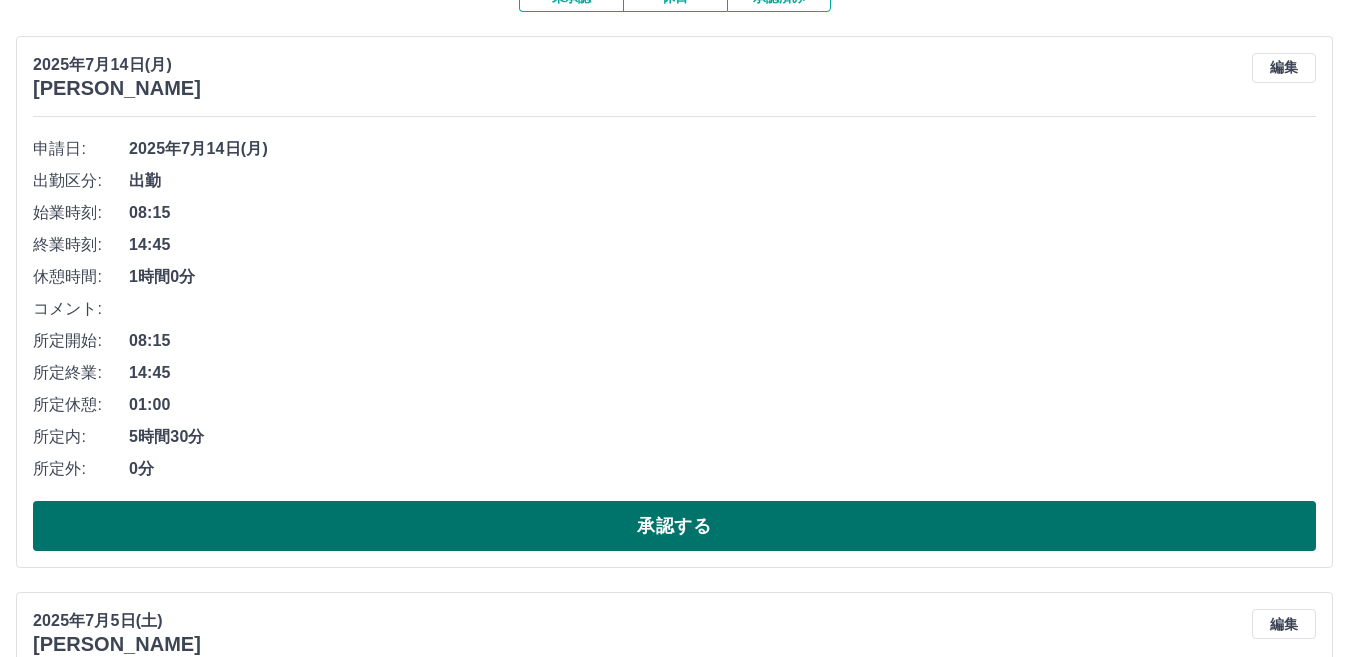 scroll, scrollTop: 205, scrollLeft: 0, axis: vertical 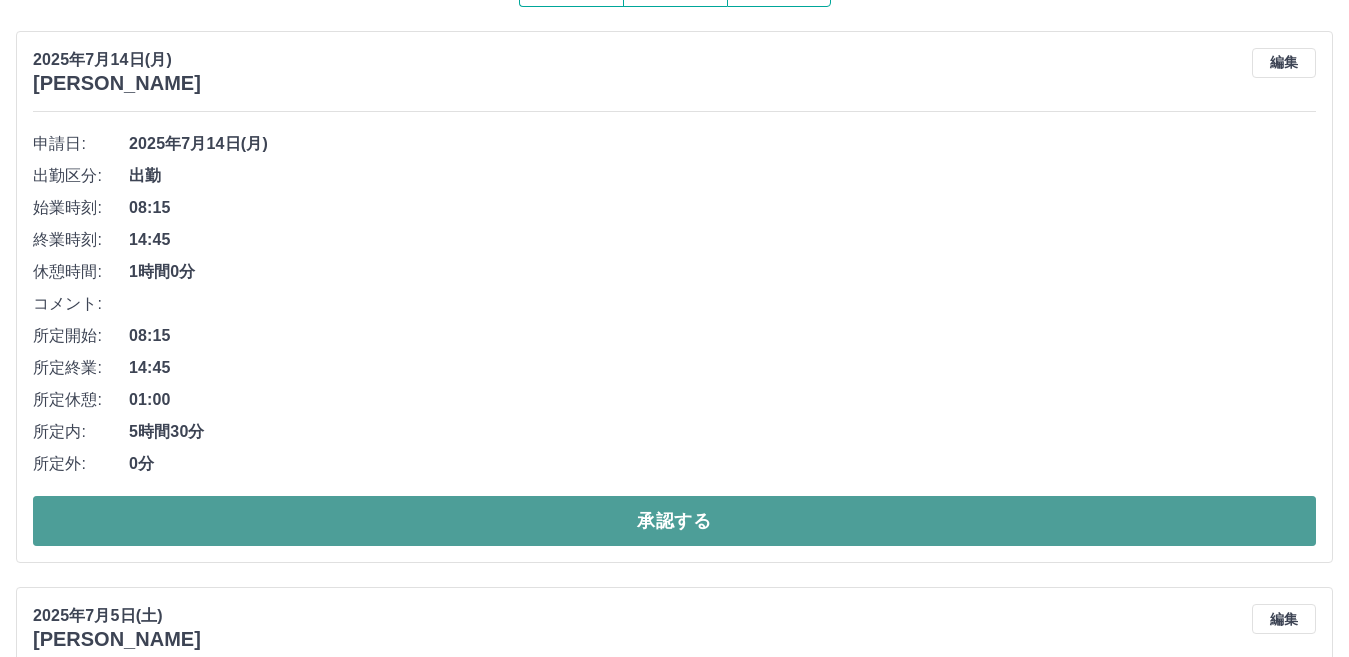 click on "承認する" at bounding box center (674, 521) 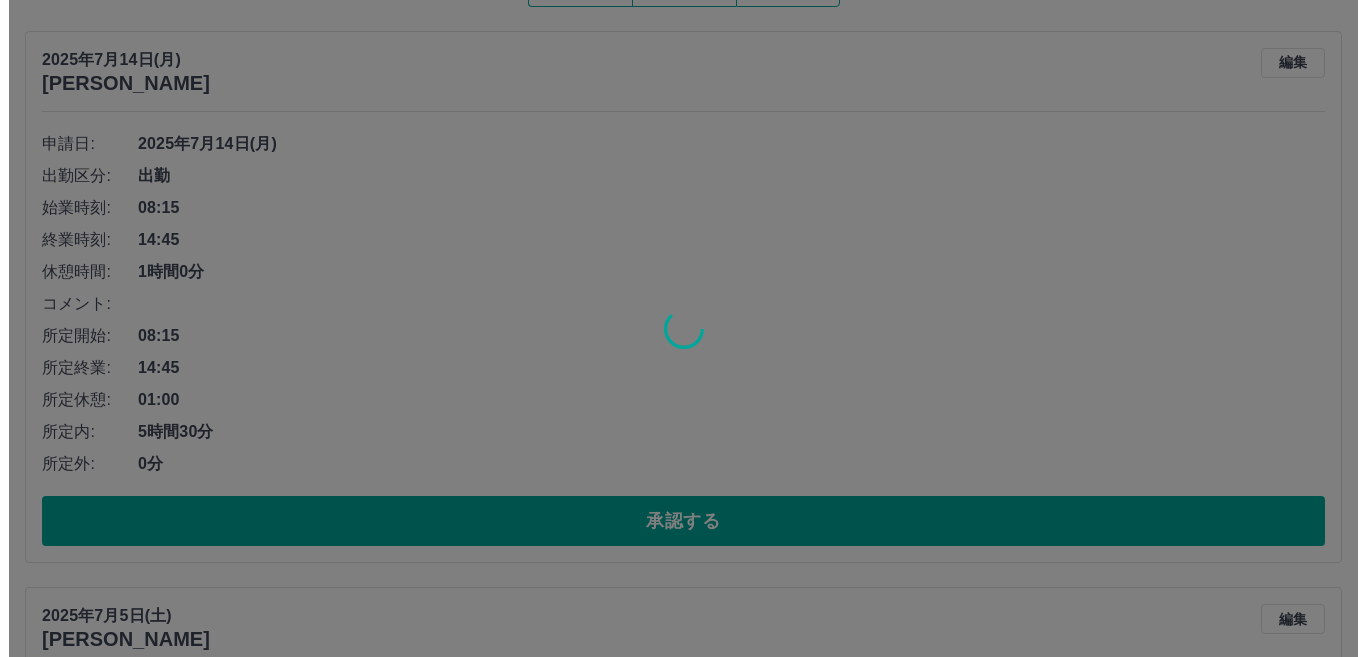 scroll, scrollTop: 0, scrollLeft: 0, axis: both 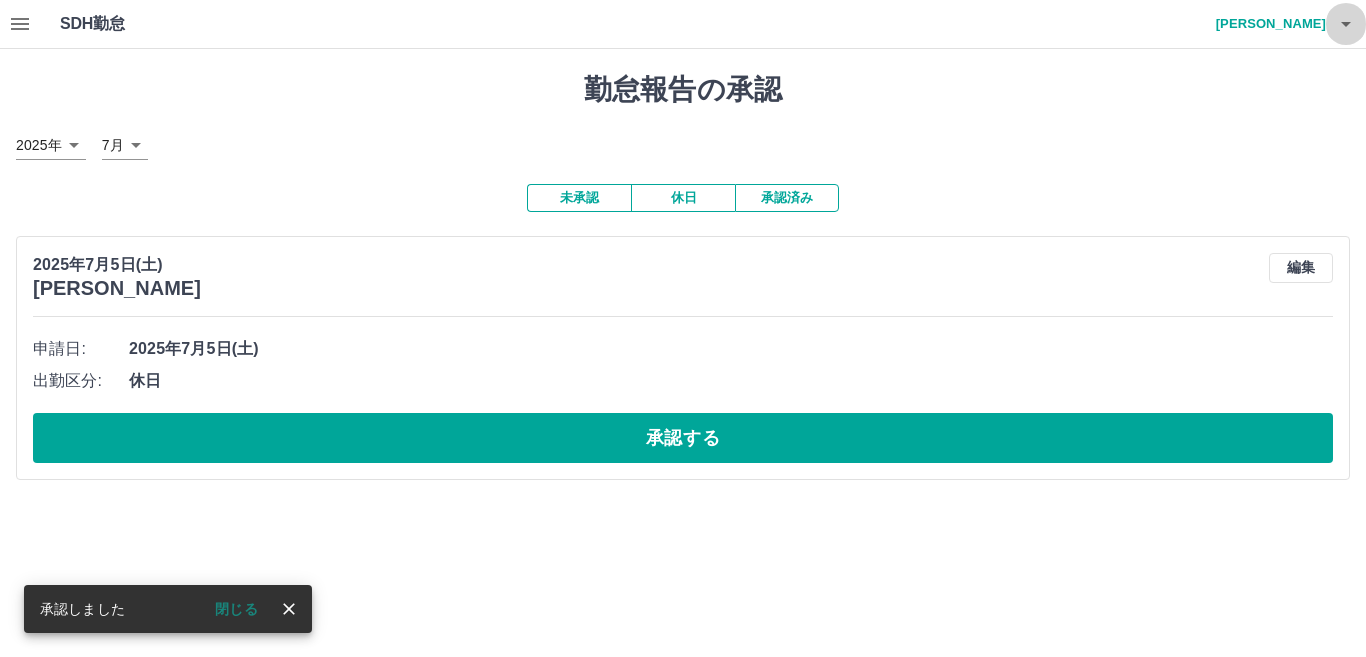 click 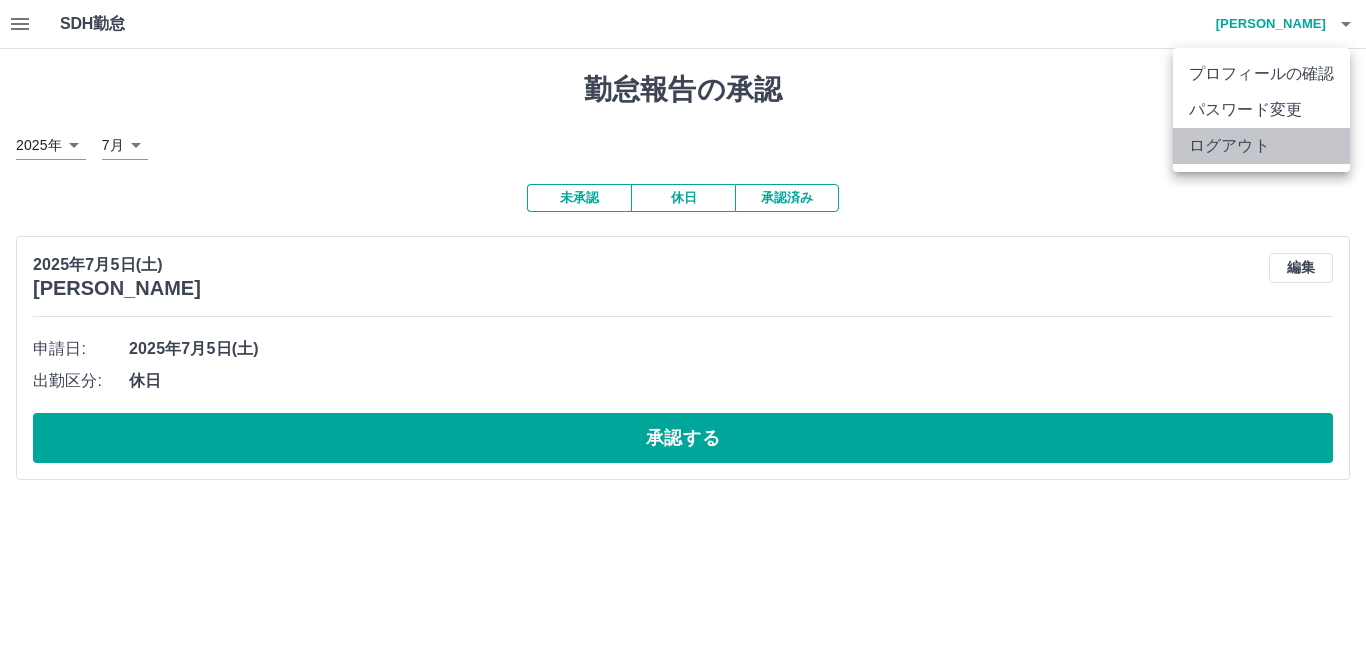 click on "ログアウト" at bounding box center [1261, 146] 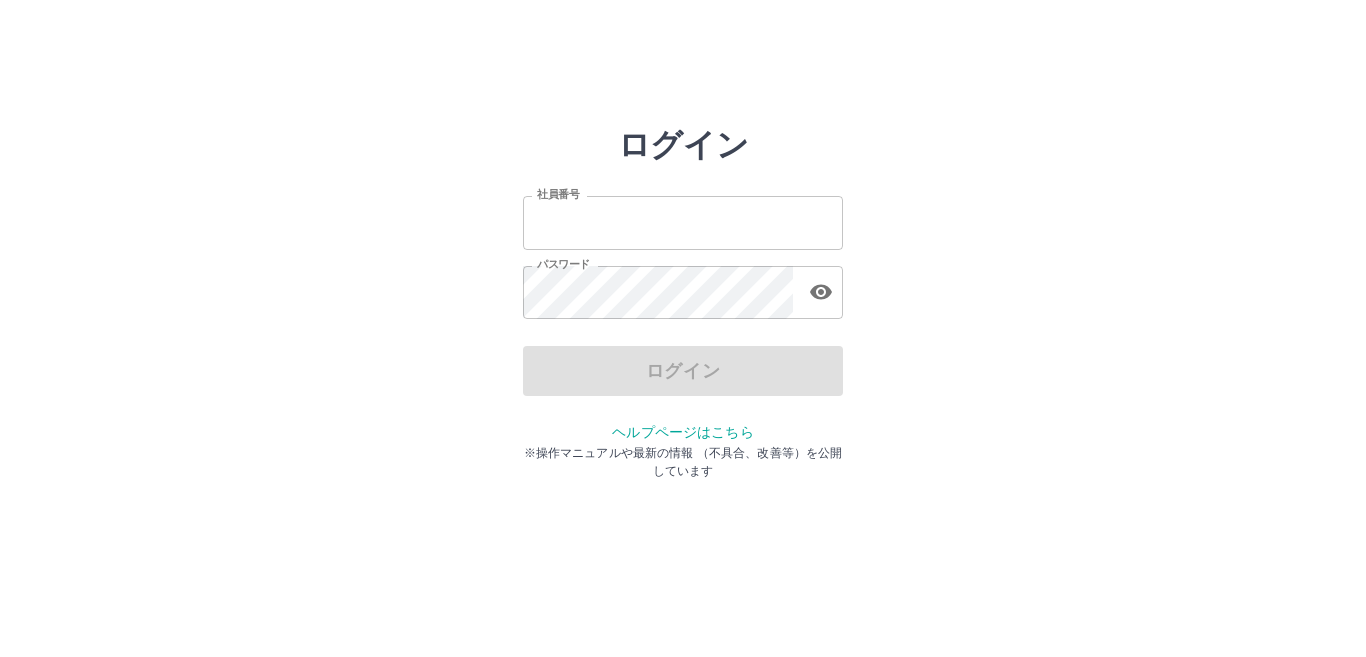 scroll, scrollTop: 0, scrollLeft: 0, axis: both 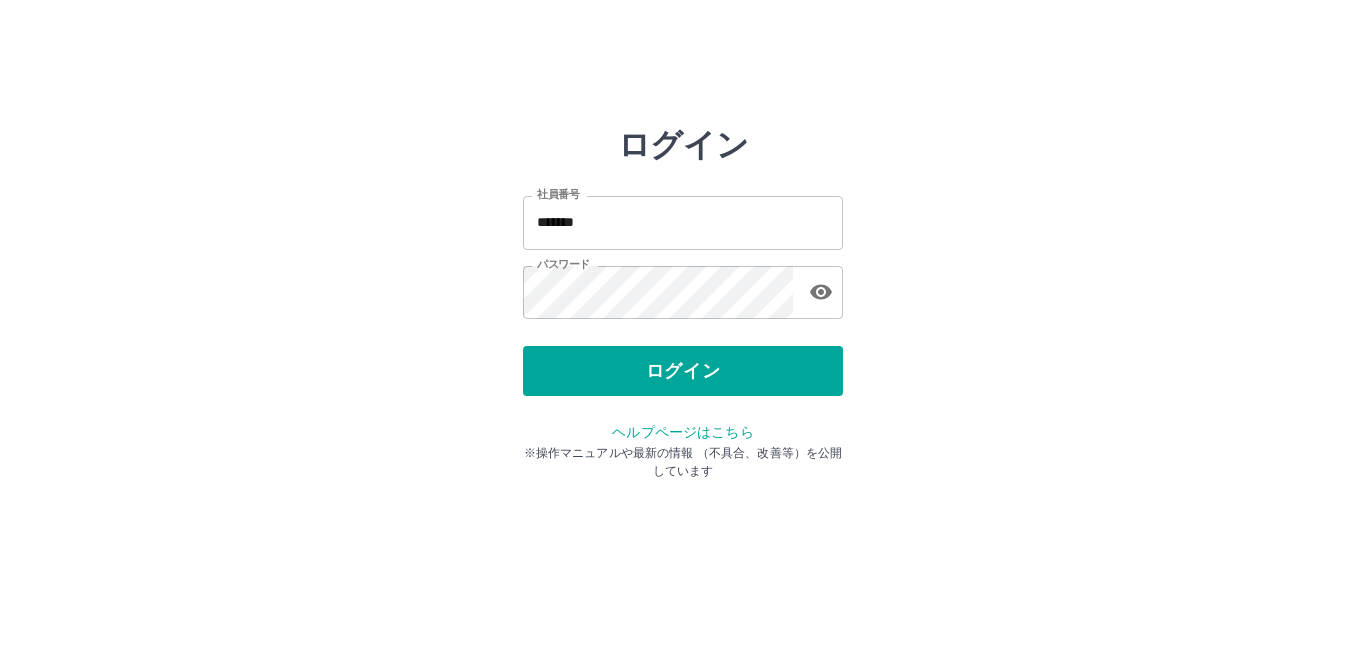 click on "ログイン" at bounding box center (683, 371) 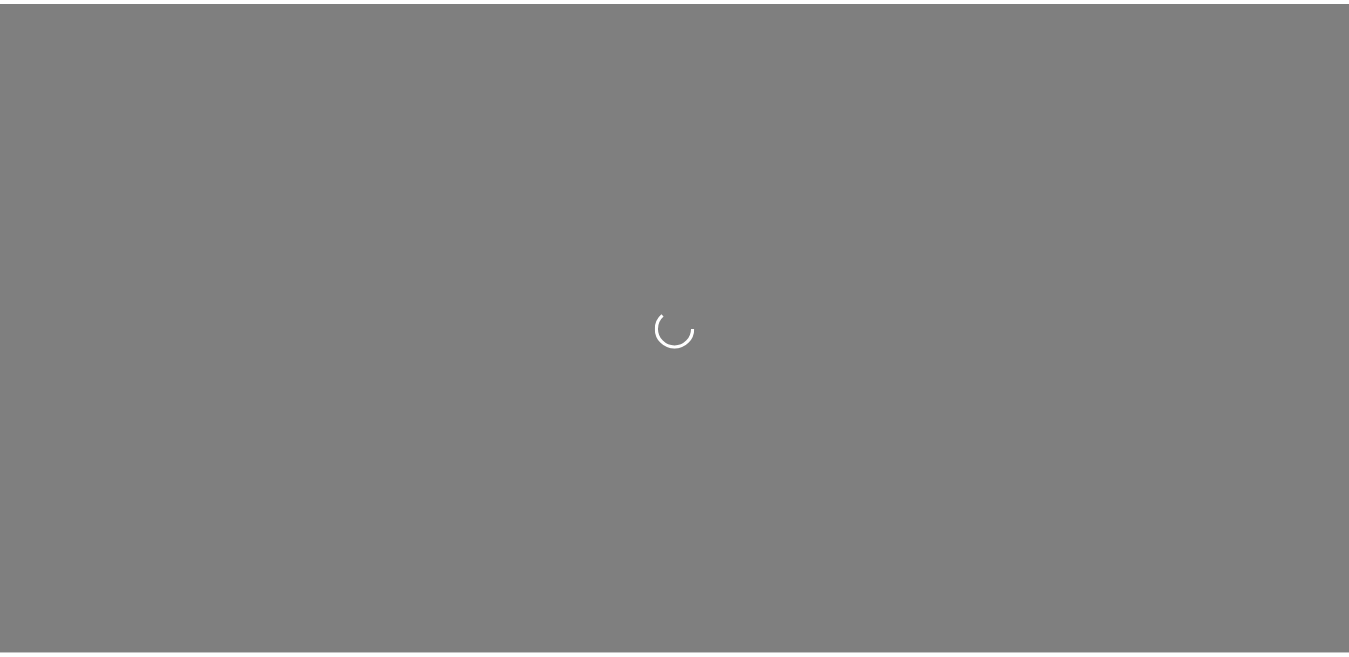 scroll, scrollTop: 0, scrollLeft: 0, axis: both 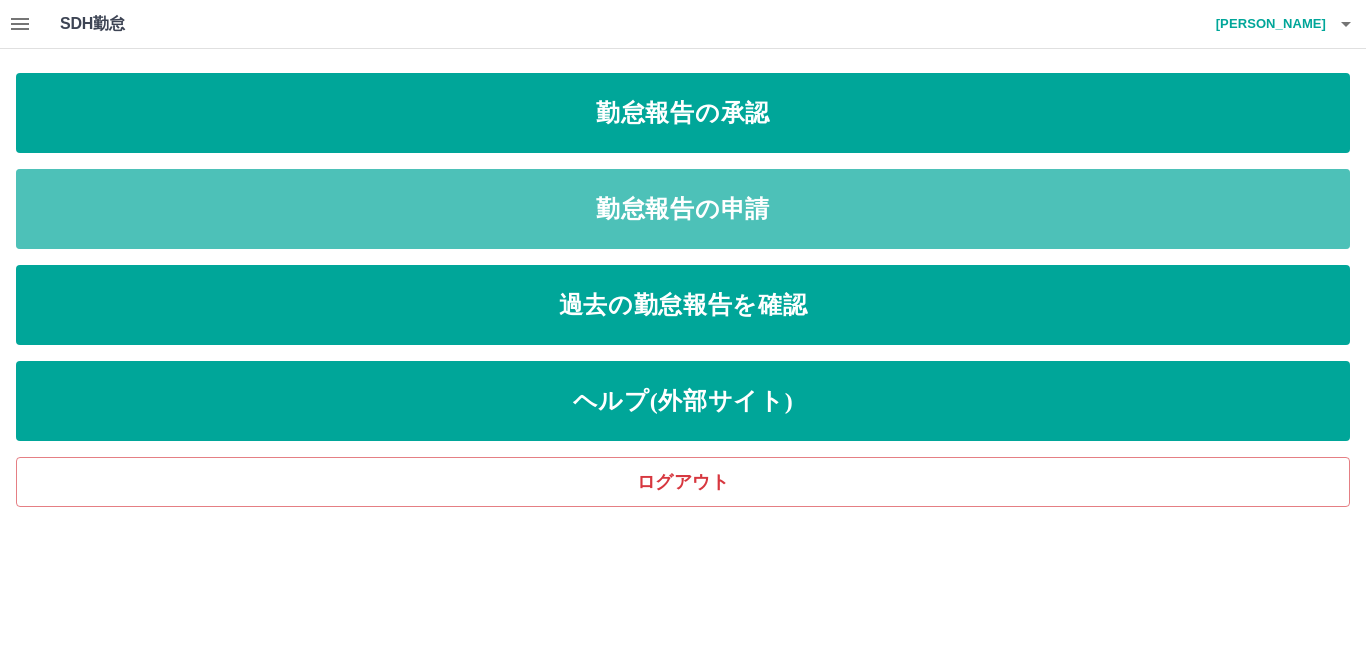 click on "勤怠報告の申請" at bounding box center [683, 209] 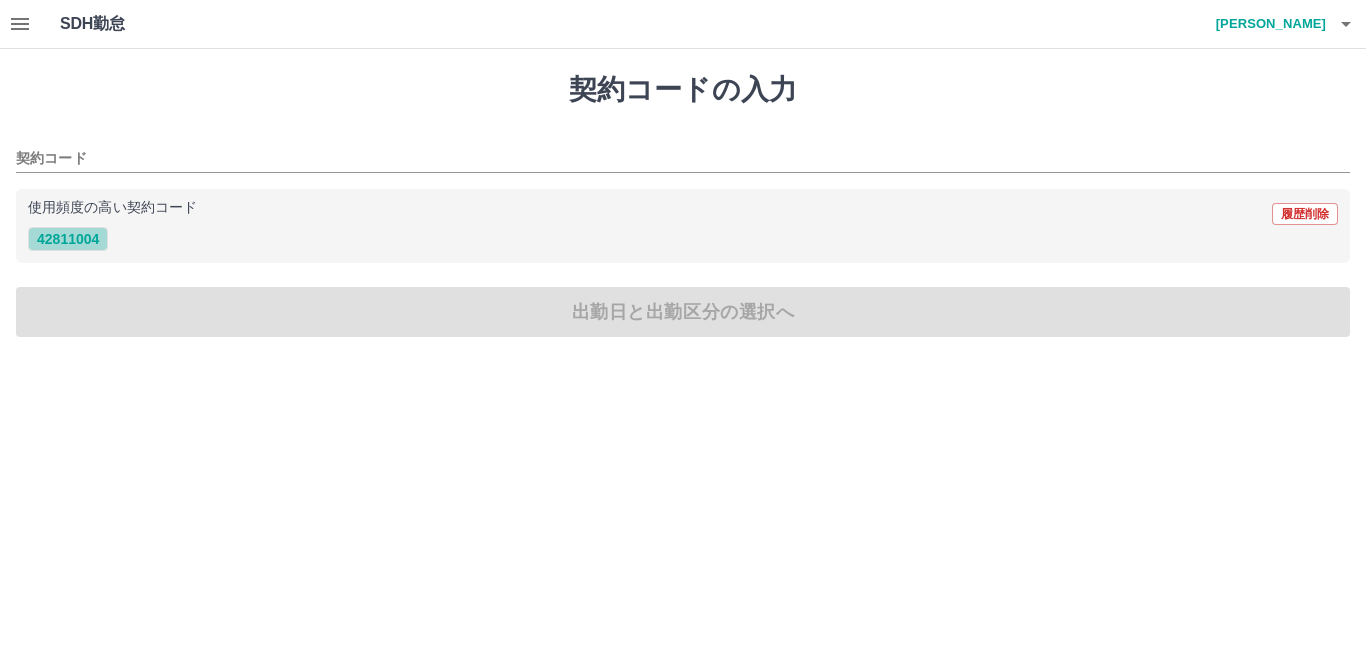 click on "42811004" at bounding box center [68, 239] 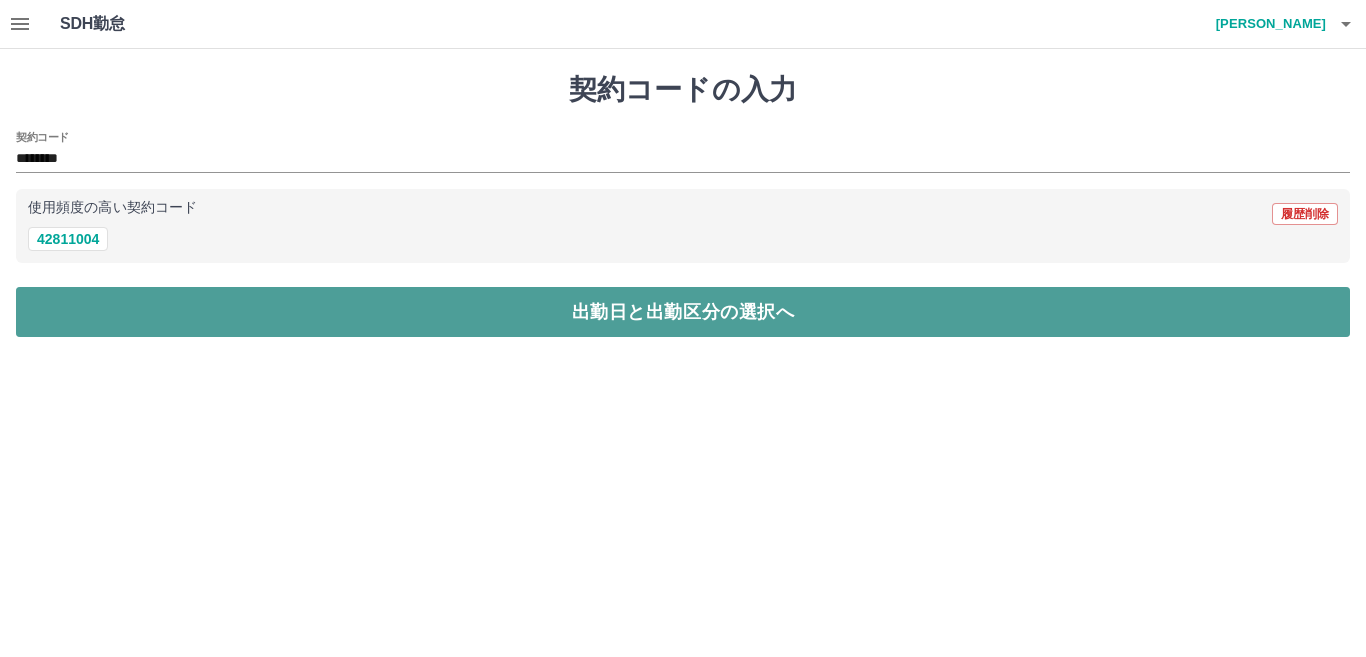 click on "出勤日と出勤区分の選択へ" at bounding box center [683, 312] 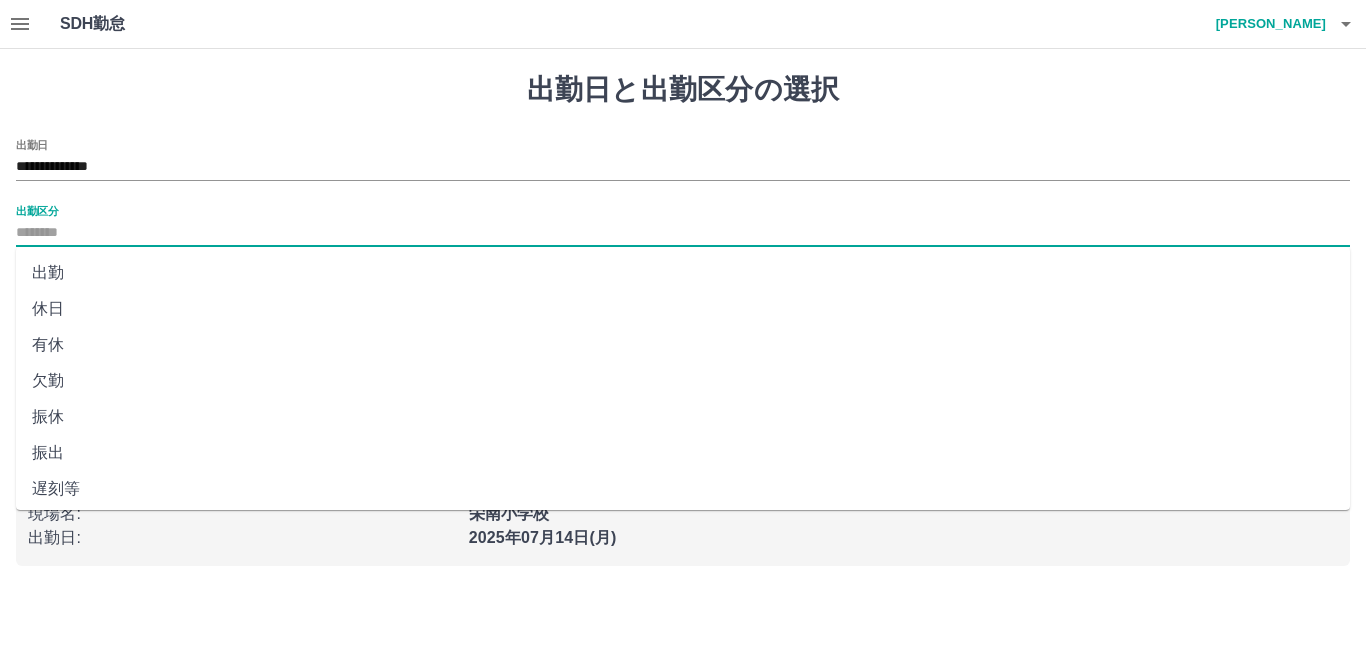 click on "出勤区分" at bounding box center [683, 233] 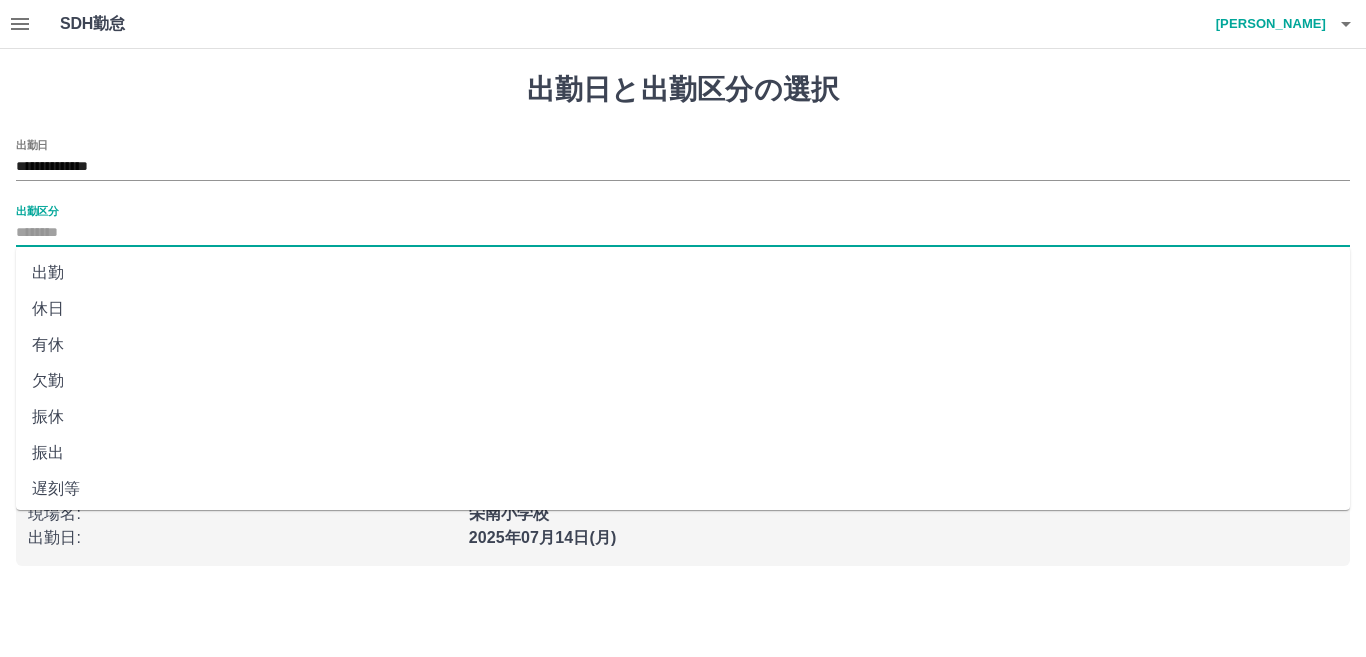 click on "出勤" at bounding box center [683, 273] 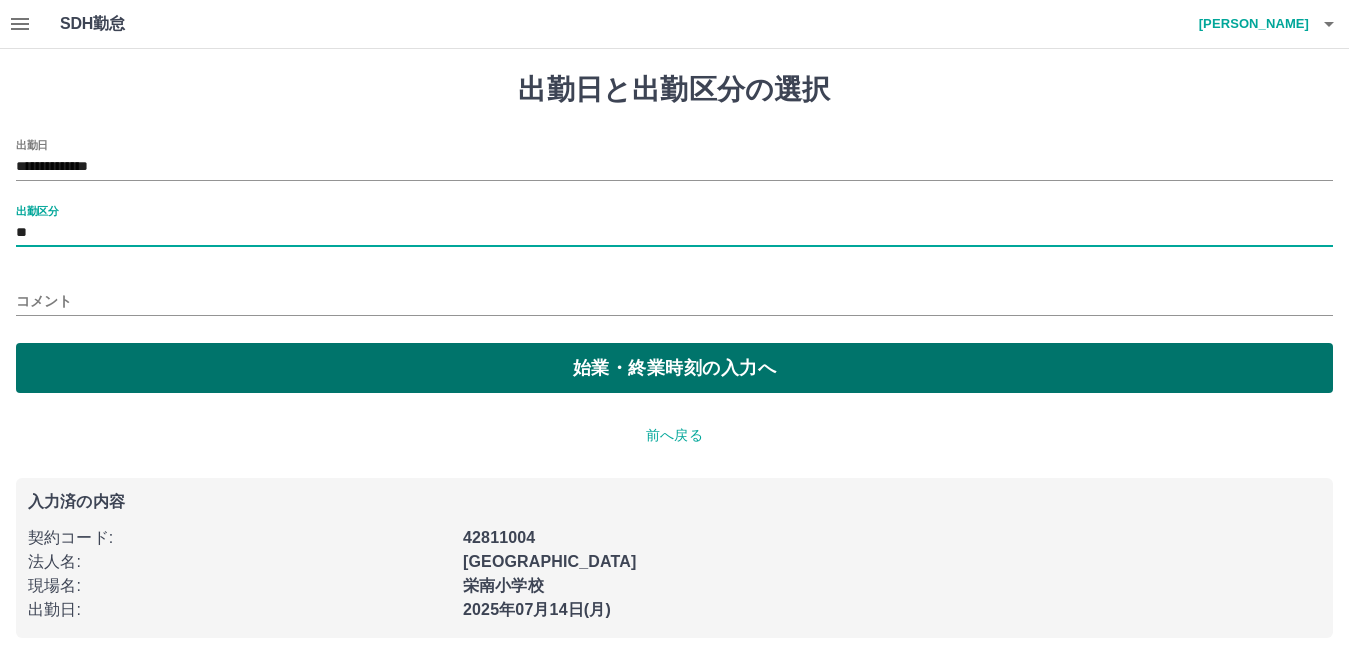 click on "始業・終業時刻の入力へ" at bounding box center (674, 368) 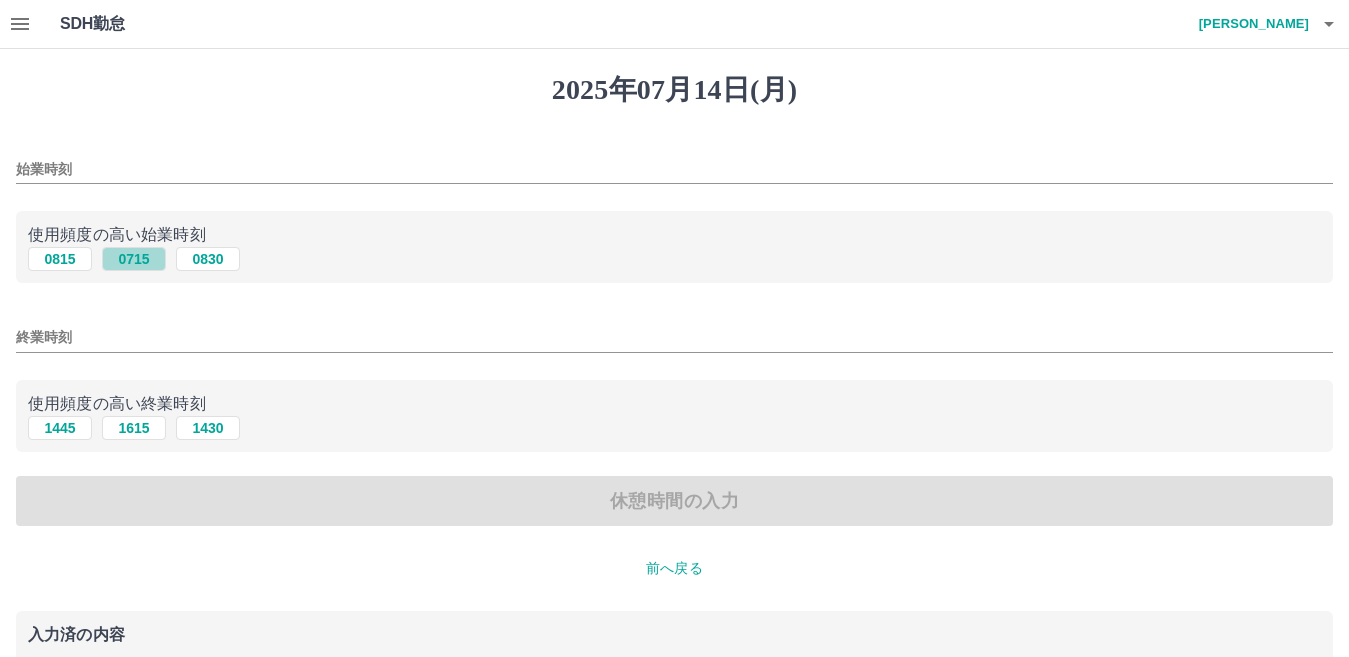 drag, startPoint x: 114, startPoint y: 263, endPoint x: 142, endPoint y: 281, distance: 33.286633 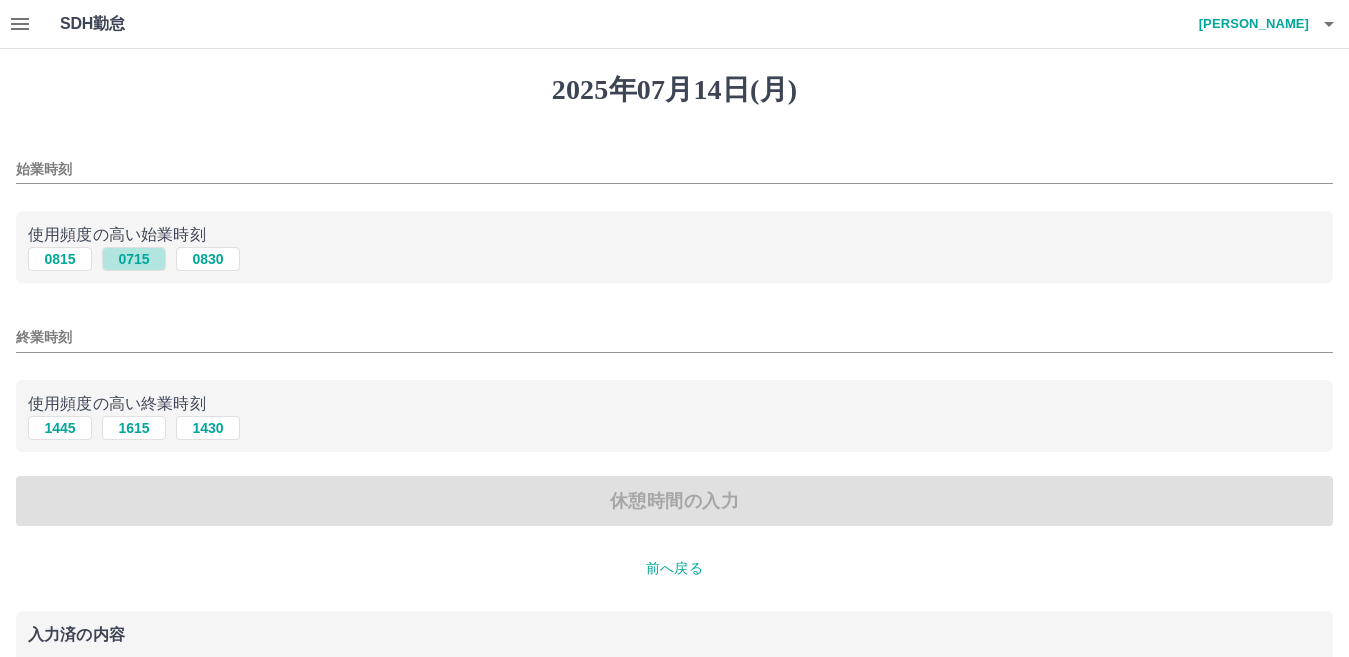 click on "0715" at bounding box center [134, 259] 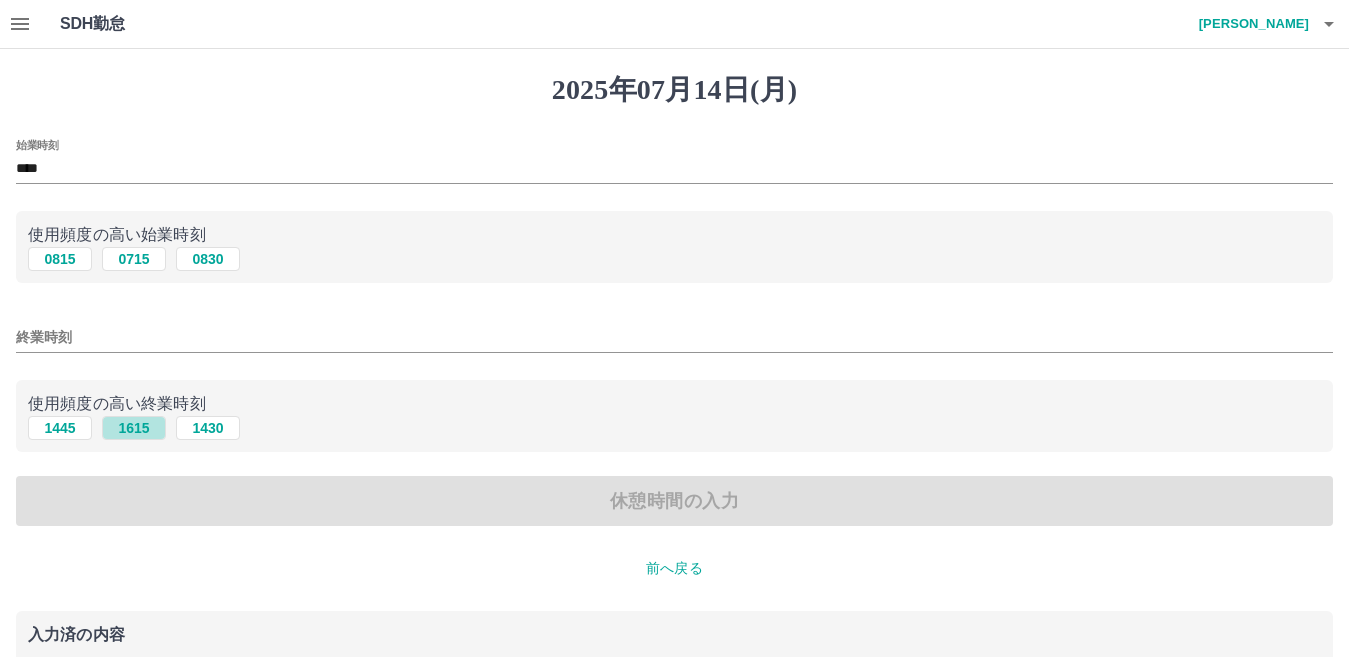 drag, startPoint x: 144, startPoint y: 423, endPoint x: 170, endPoint y: 474, distance: 57.245087 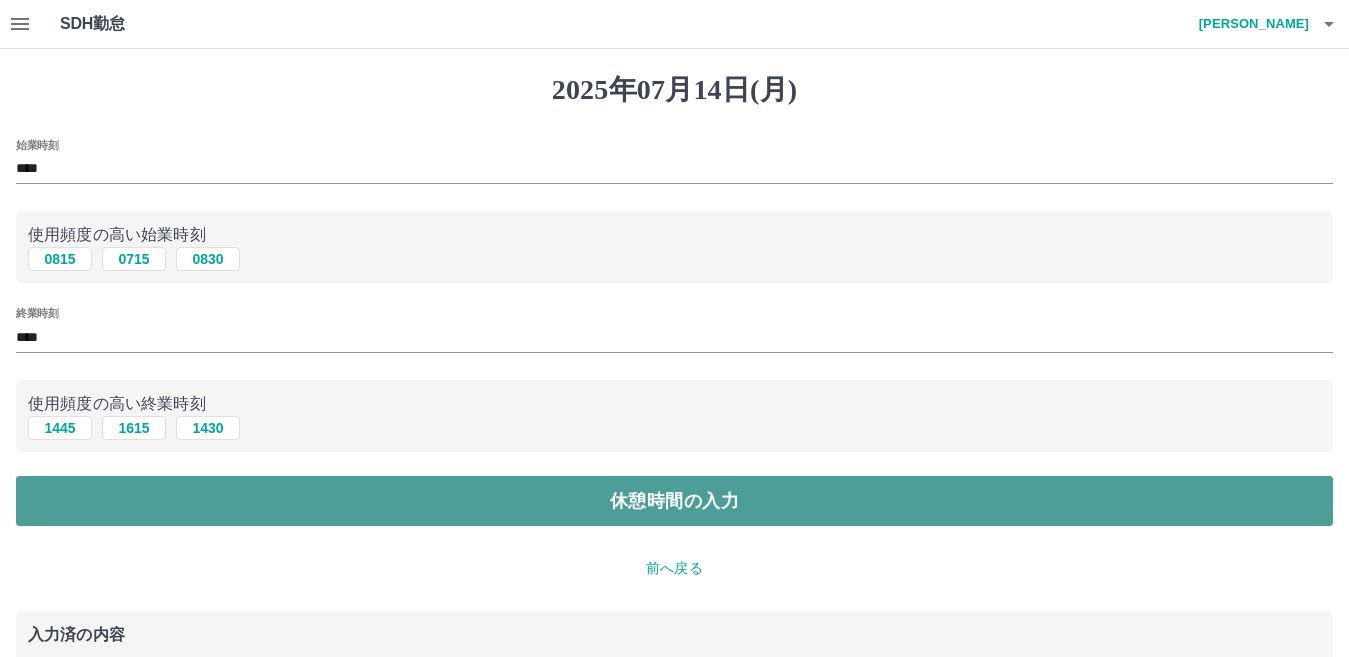 click on "休憩時間の入力" at bounding box center (674, 501) 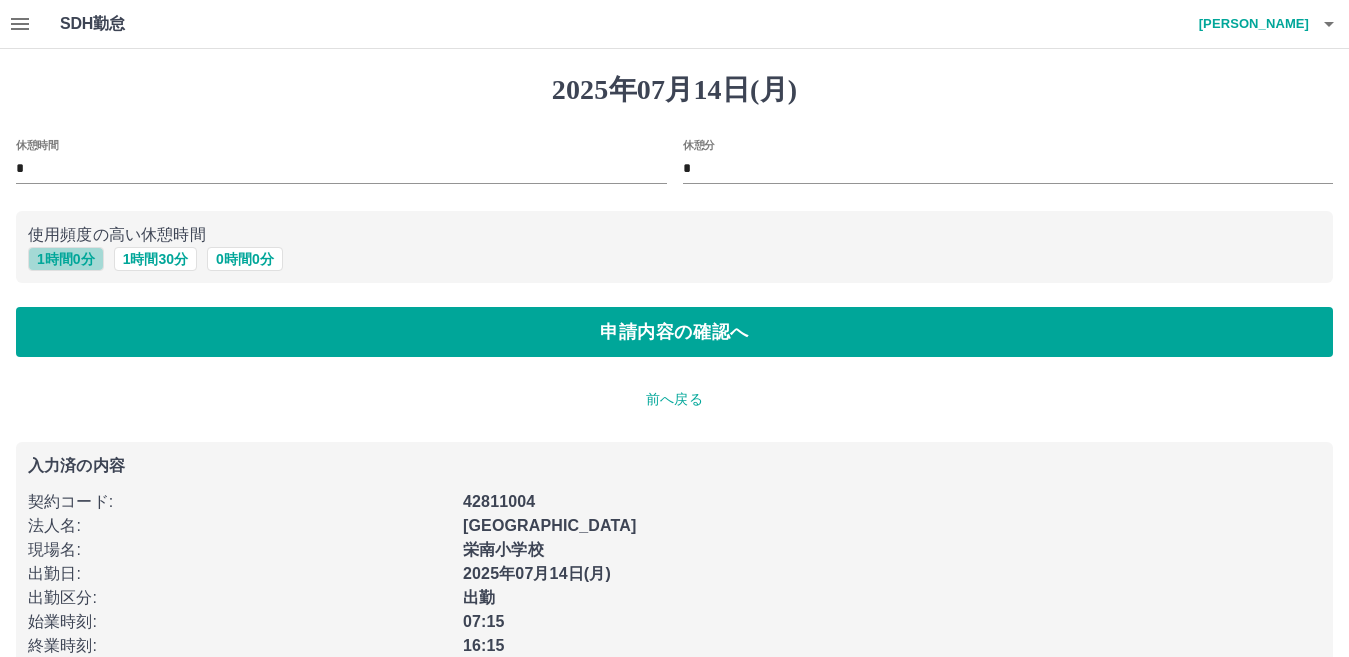 click on "1 時間 0 分" at bounding box center [66, 259] 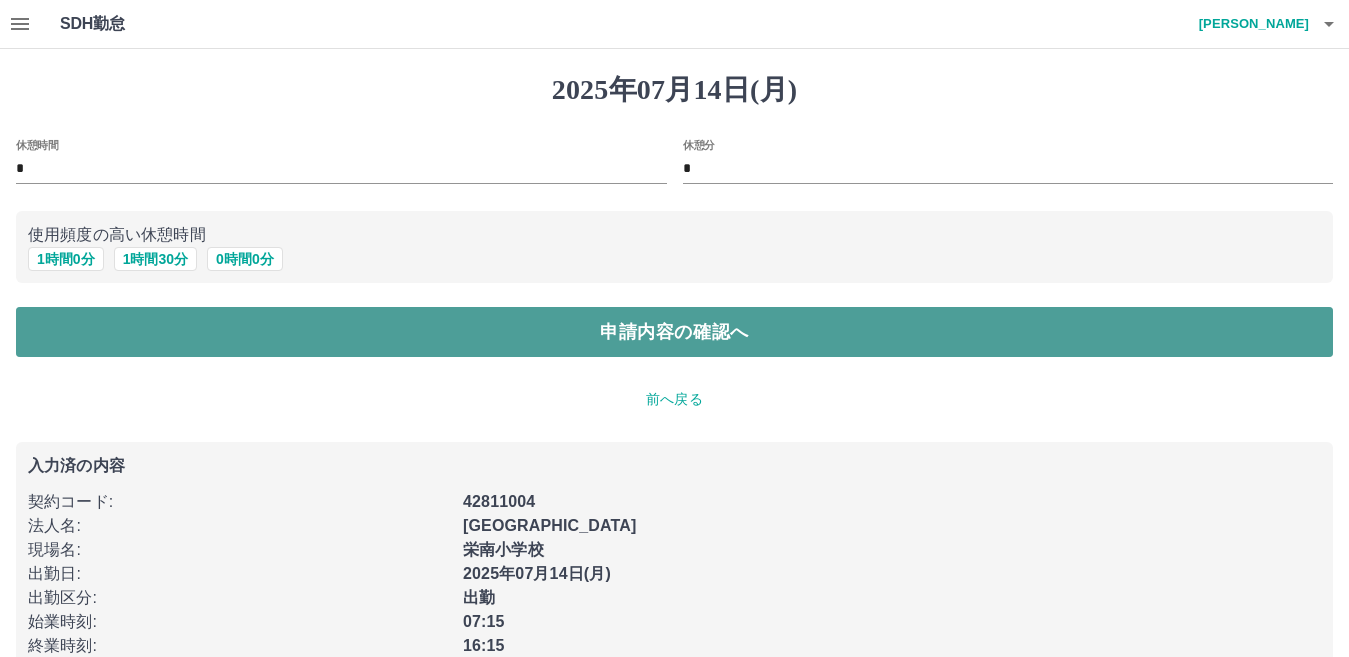 click on "申請内容の確認へ" at bounding box center [674, 332] 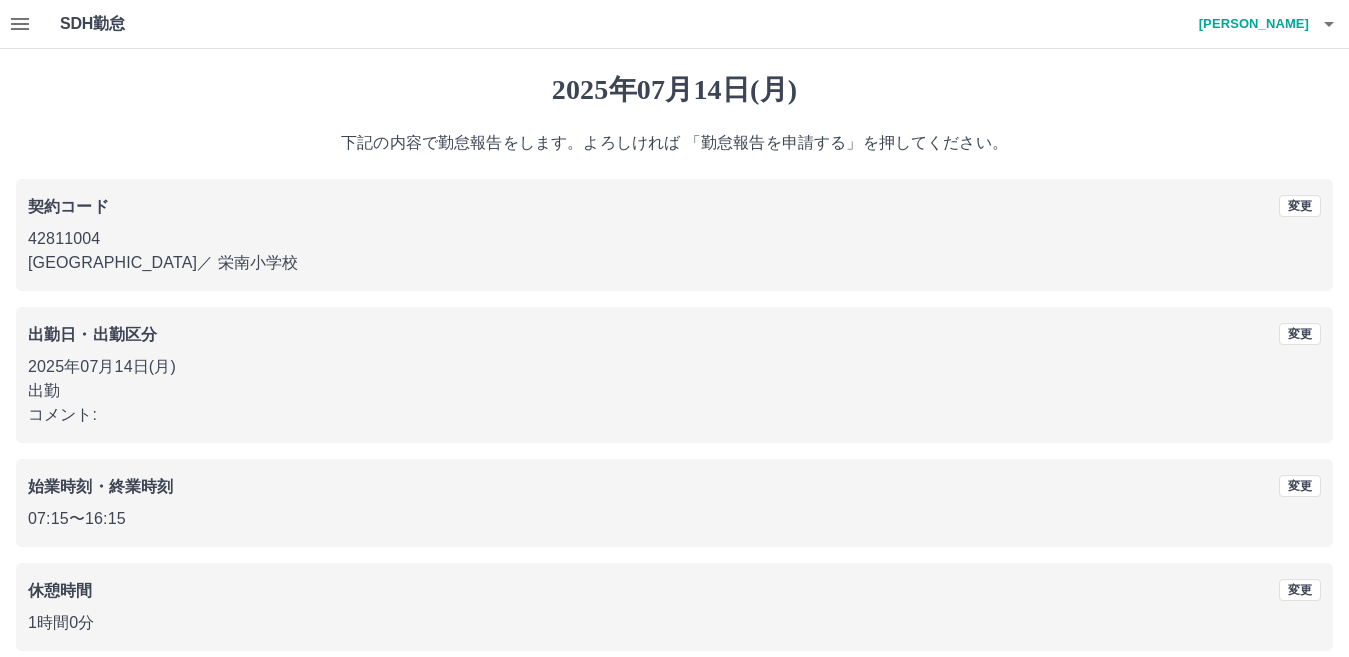 scroll, scrollTop: 92, scrollLeft: 0, axis: vertical 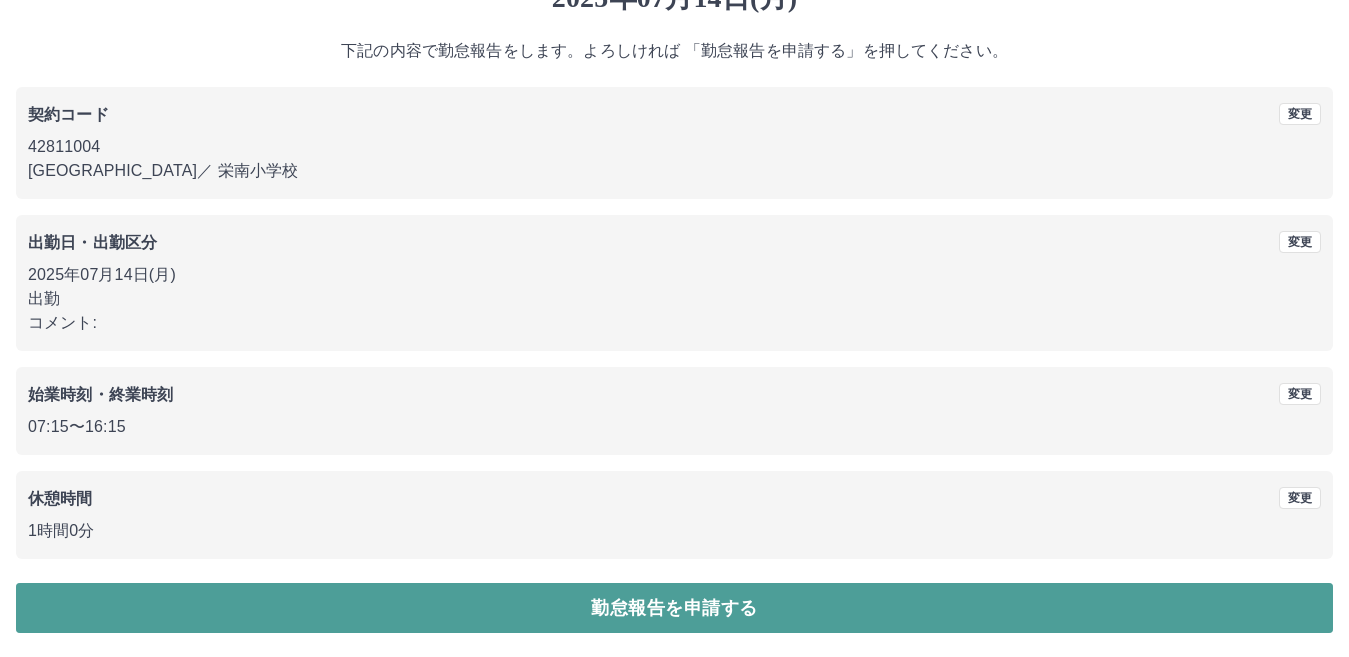 click on "勤怠報告を申請する" at bounding box center (674, 608) 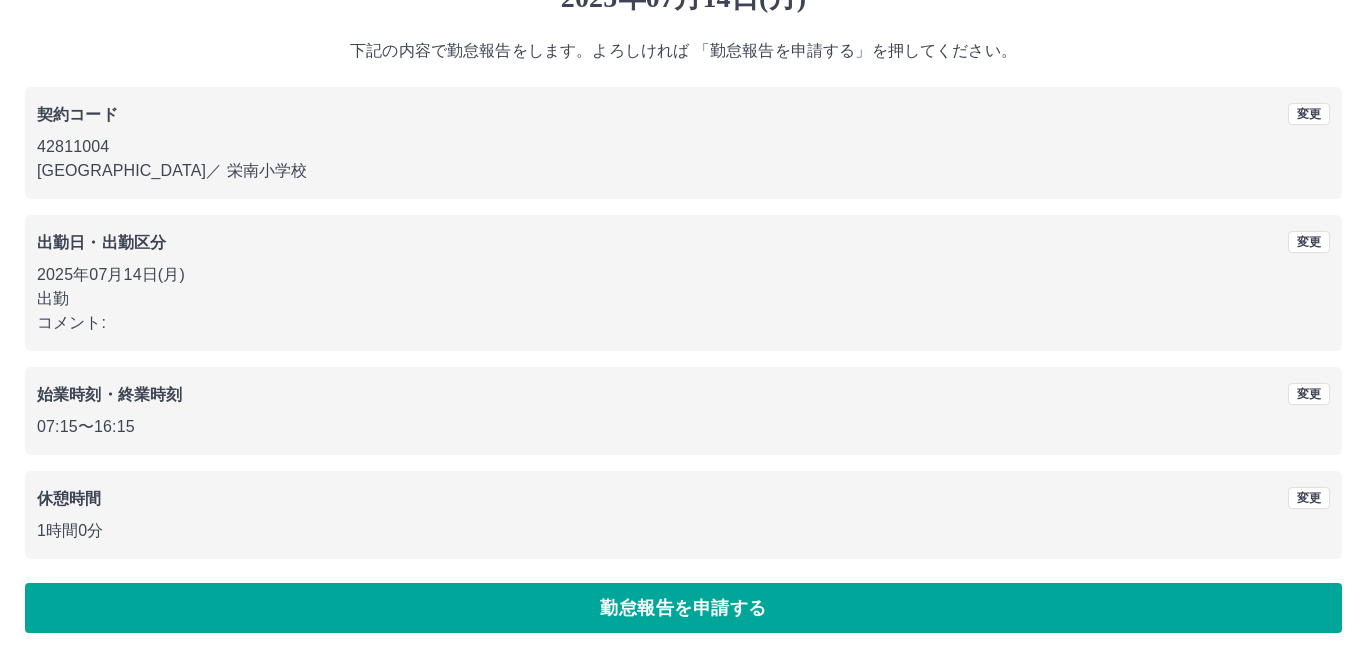 scroll, scrollTop: 0, scrollLeft: 0, axis: both 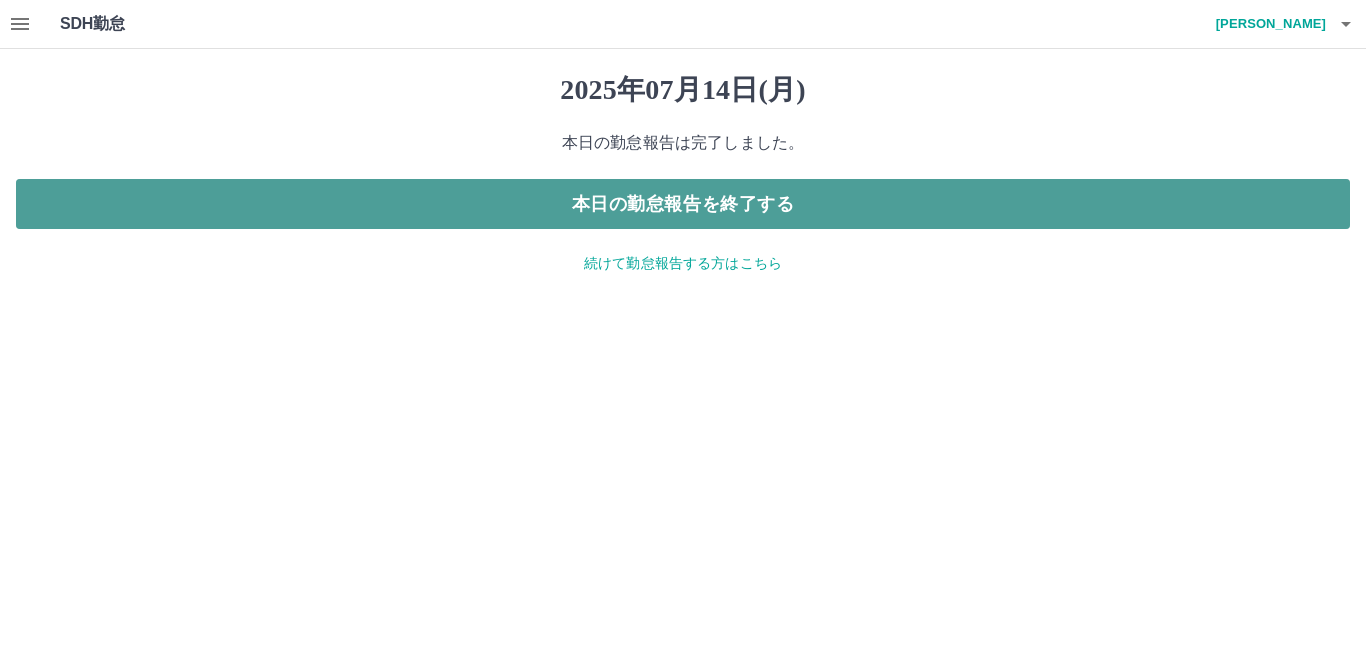 click on "本日の勤怠報告を終了する" at bounding box center [683, 204] 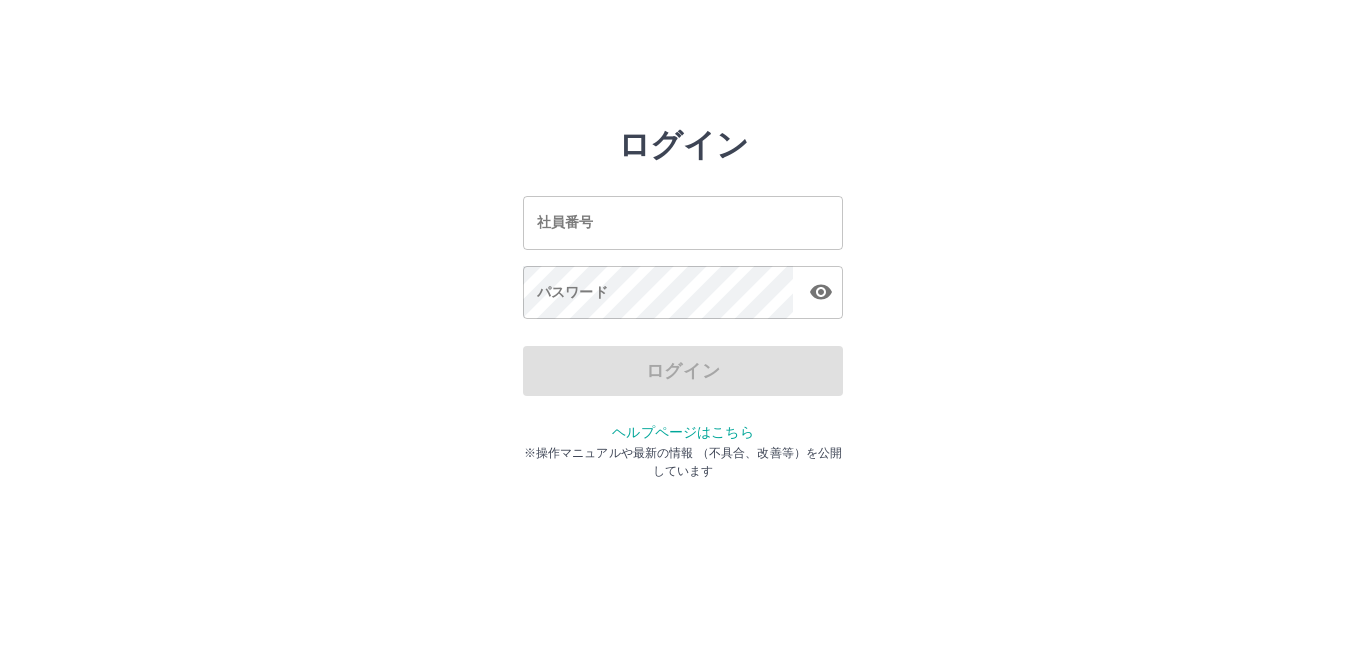 scroll, scrollTop: 0, scrollLeft: 0, axis: both 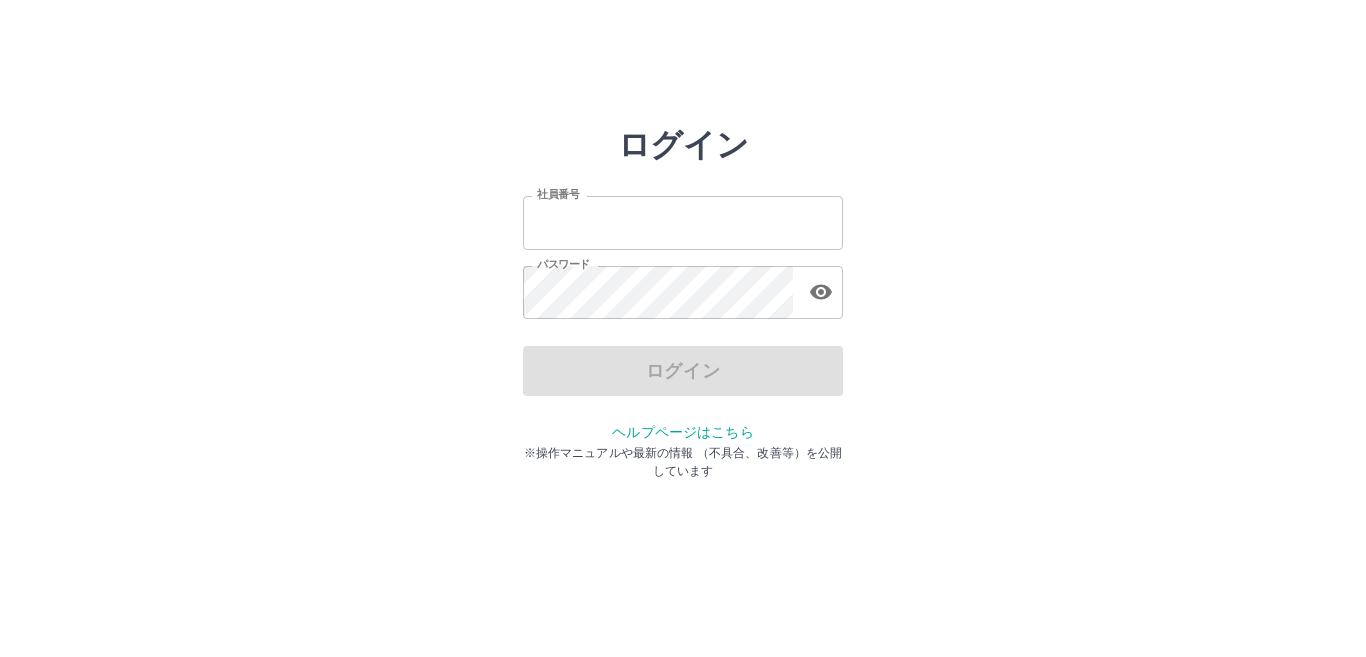 type on "*******" 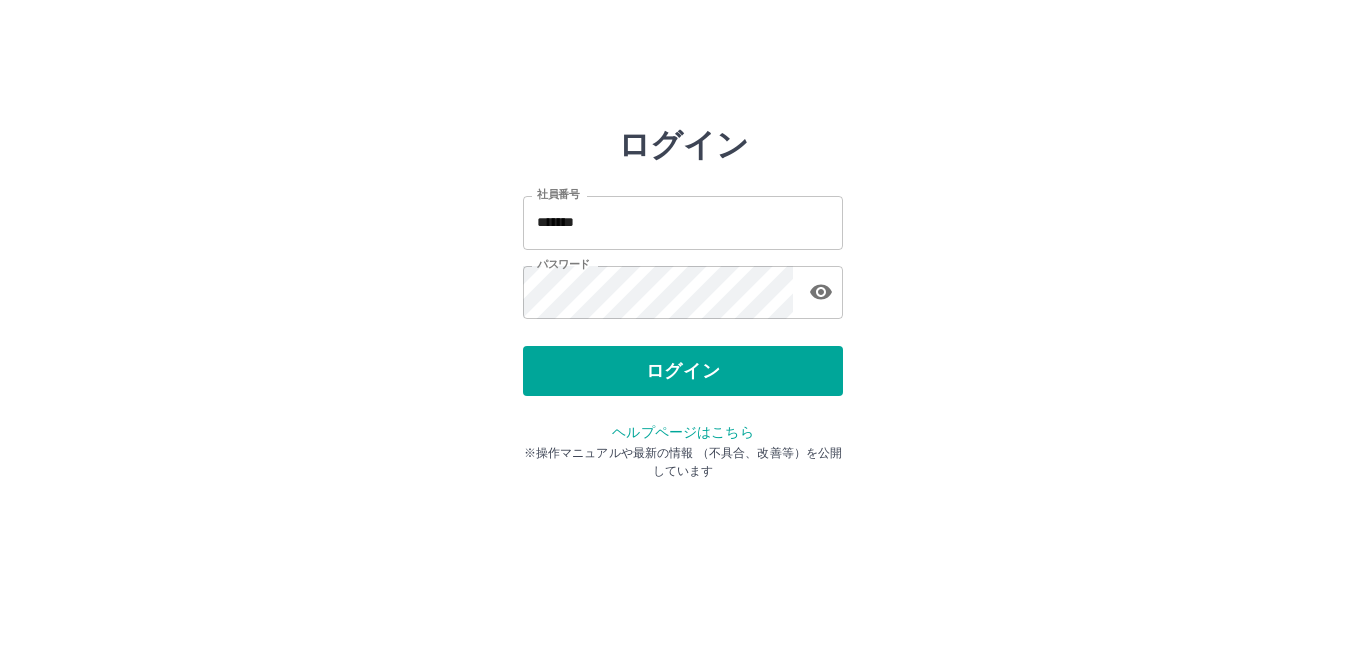 click on "ログイン" at bounding box center (683, 371) 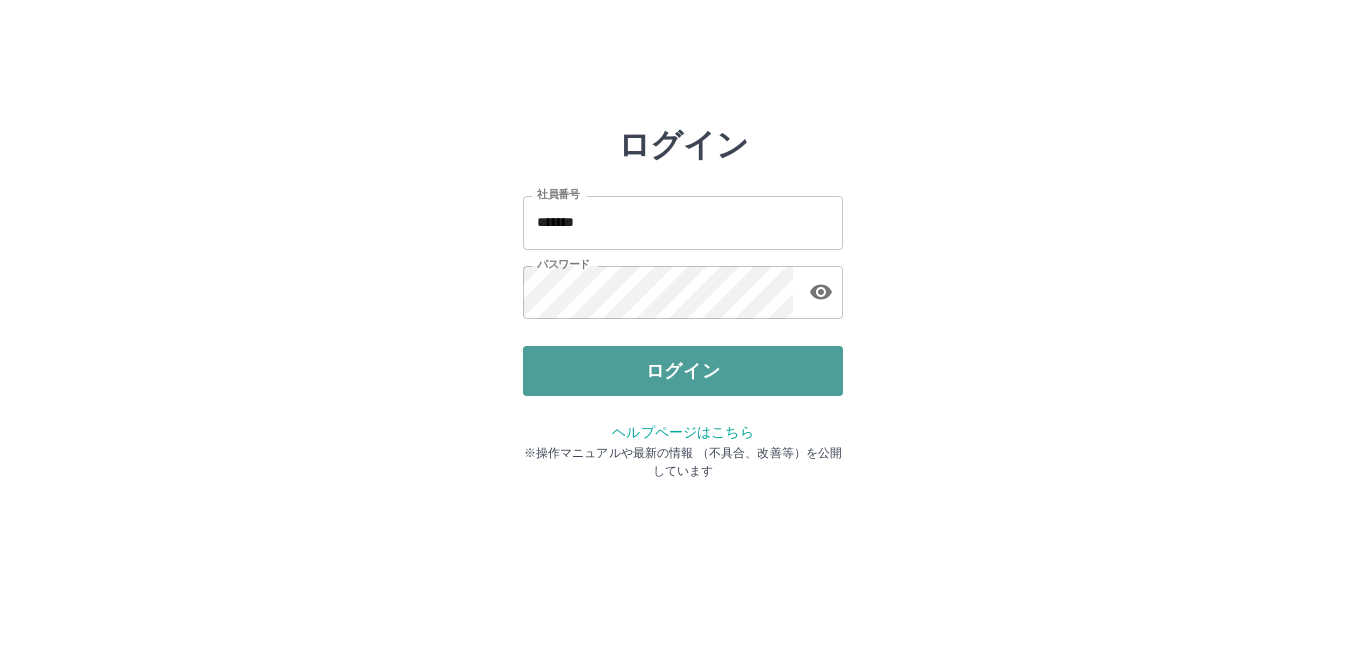click on "ログイン" at bounding box center (683, 371) 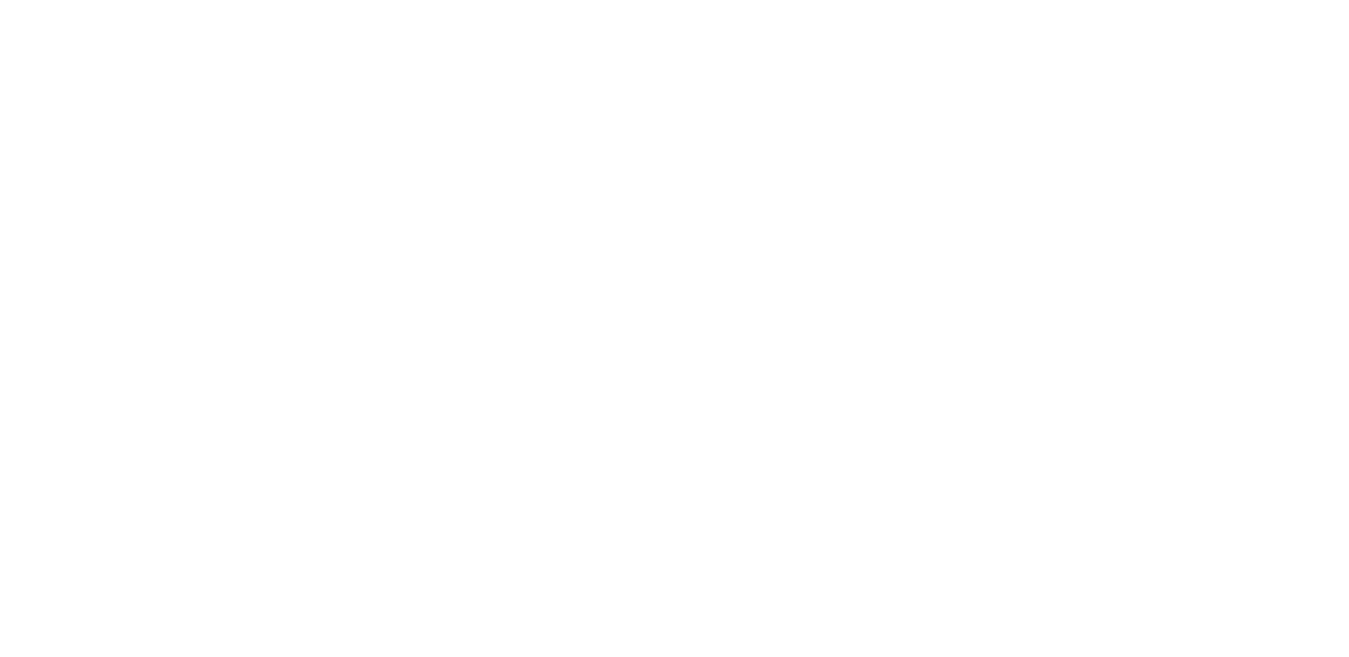 scroll, scrollTop: 0, scrollLeft: 0, axis: both 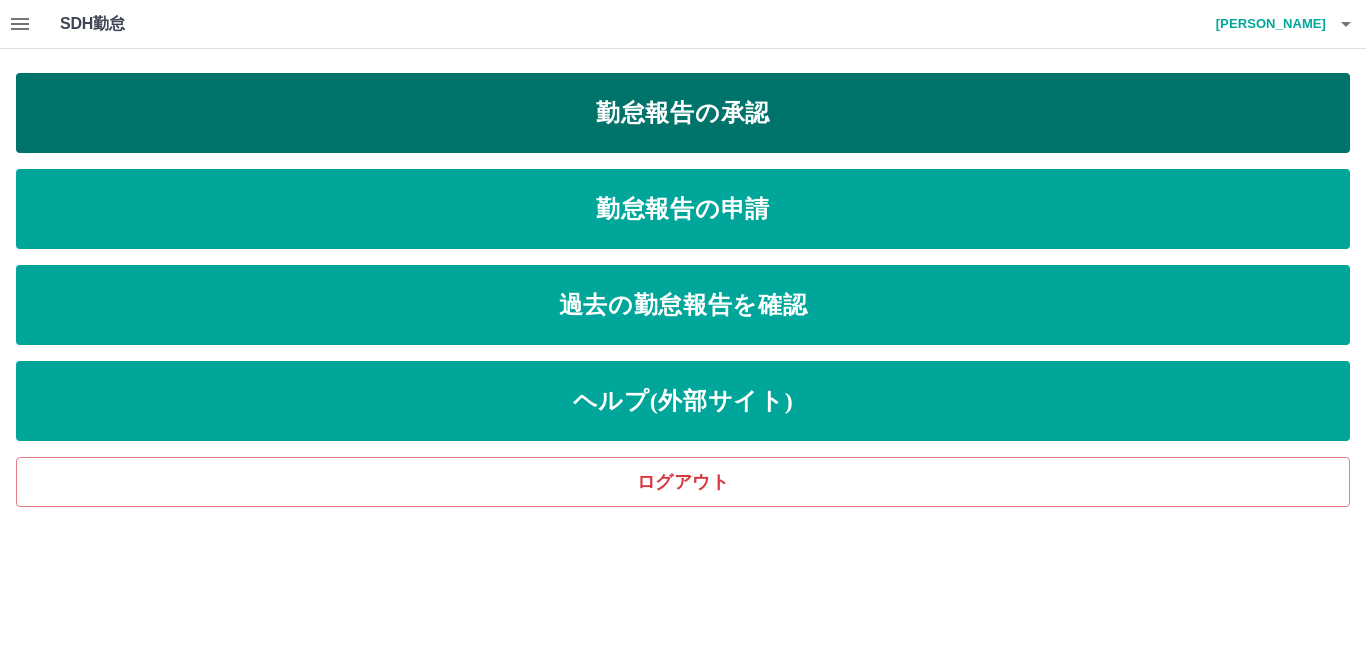 click on "勤怠報告の承認" at bounding box center [683, 113] 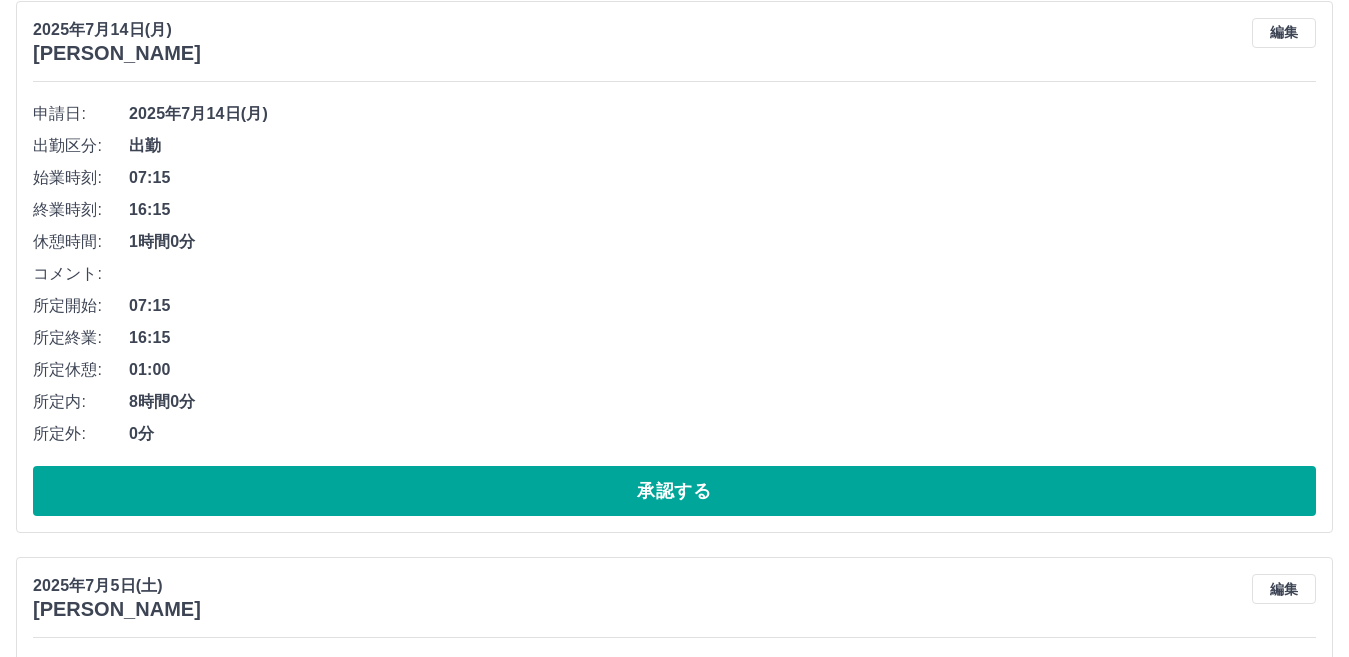 scroll, scrollTop: 200, scrollLeft: 0, axis: vertical 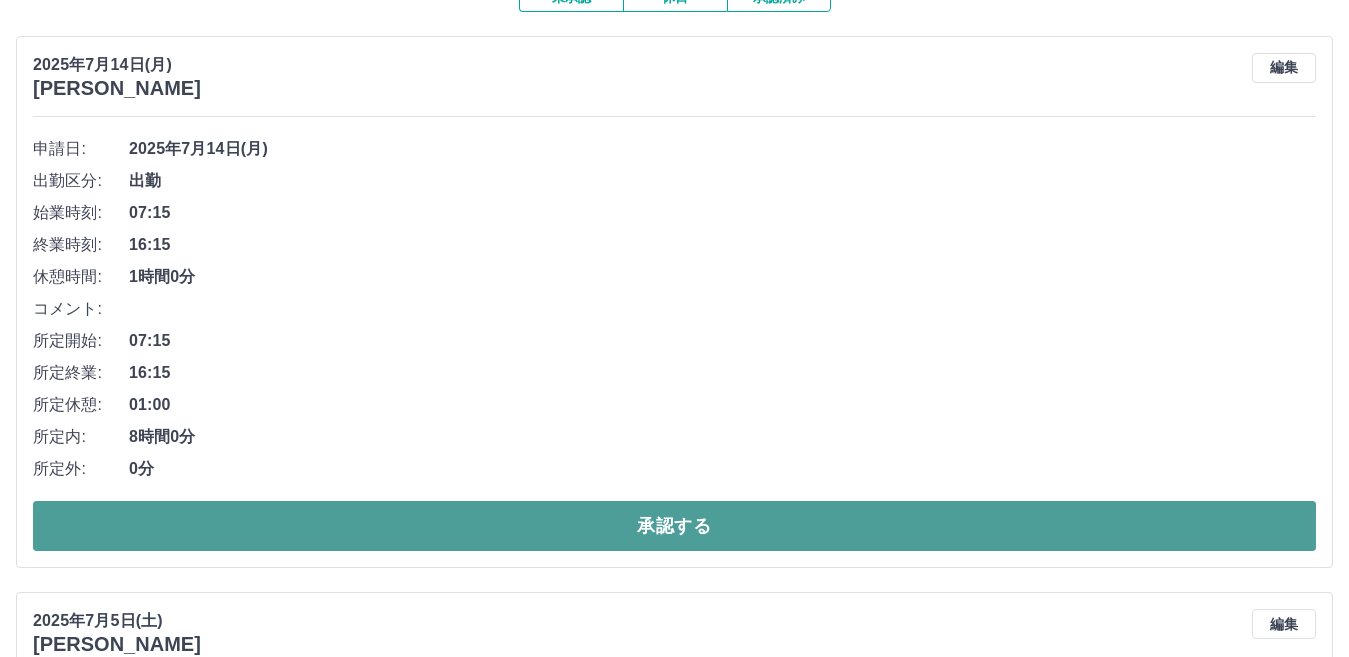 click on "承認する" at bounding box center (674, 526) 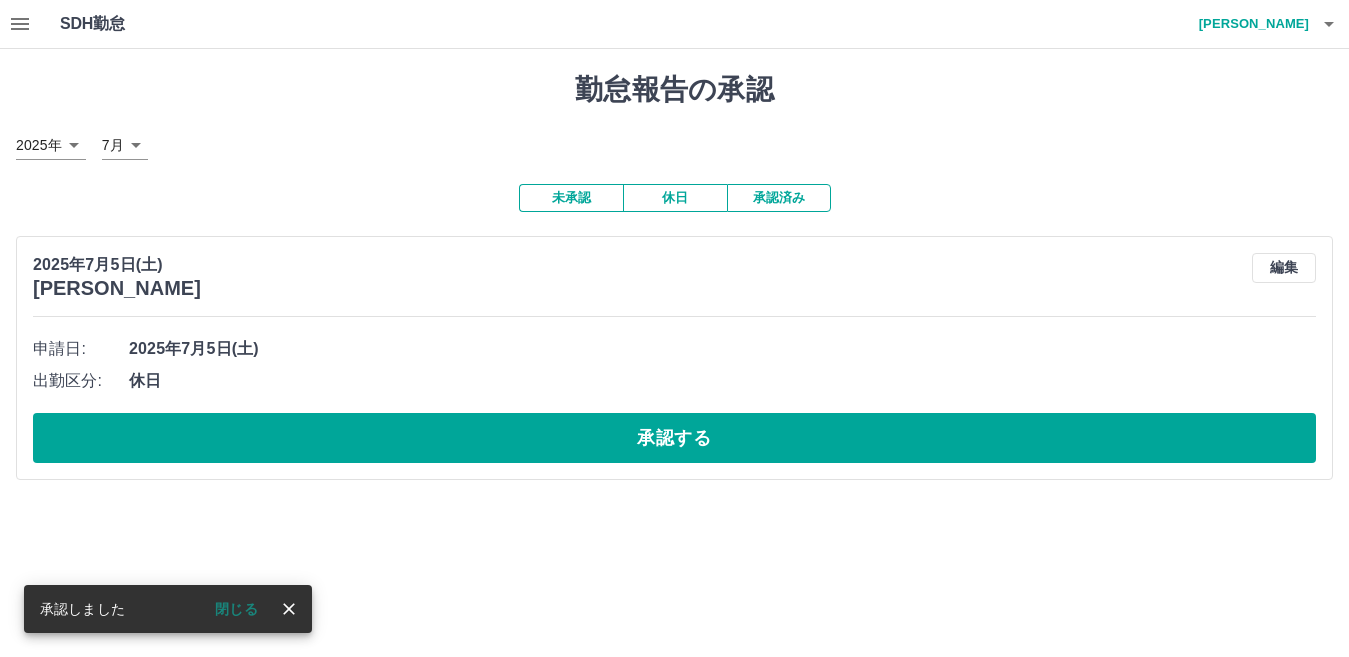scroll, scrollTop: 0, scrollLeft: 0, axis: both 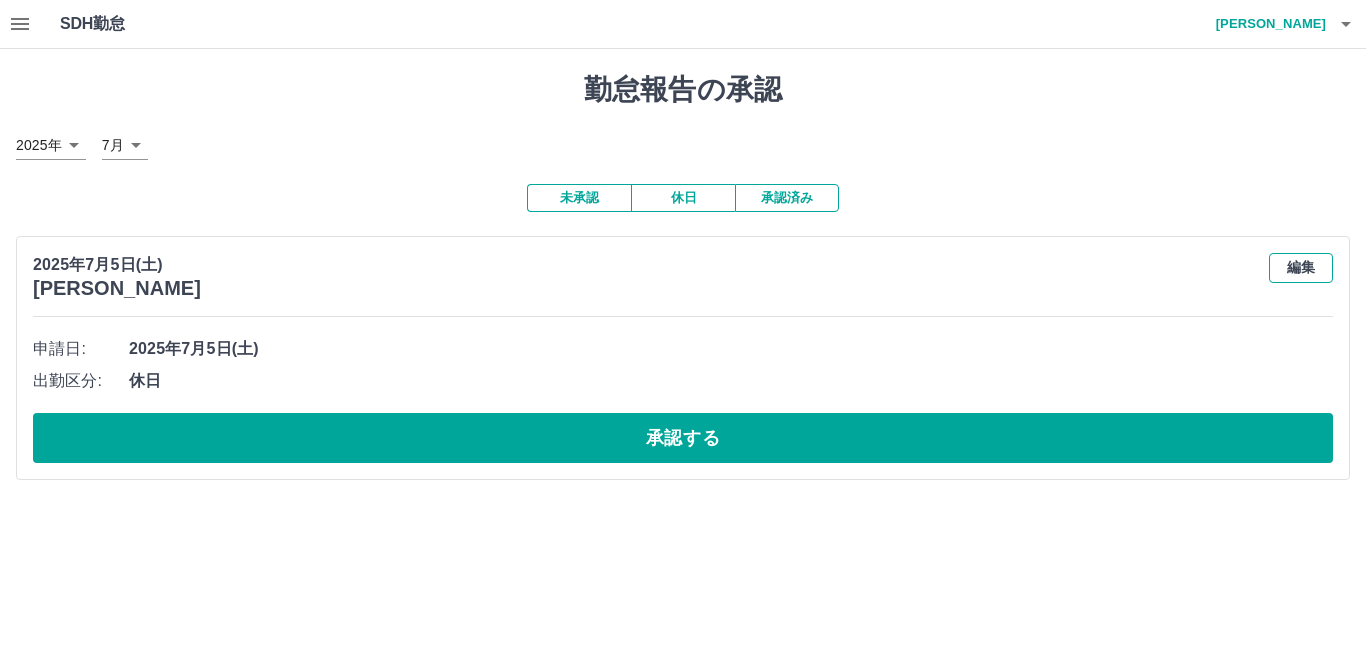 click on "編集" at bounding box center [1301, 268] 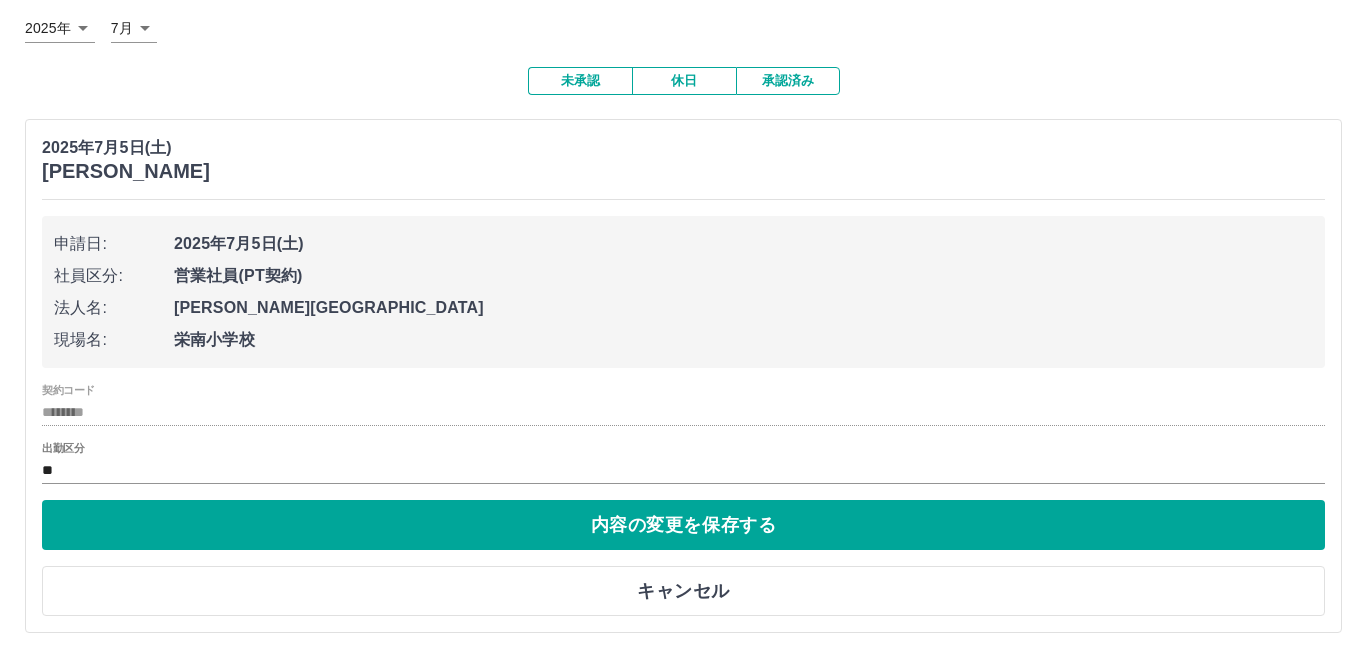 scroll, scrollTop: 19, scrollLeft: 0, axis: vertical 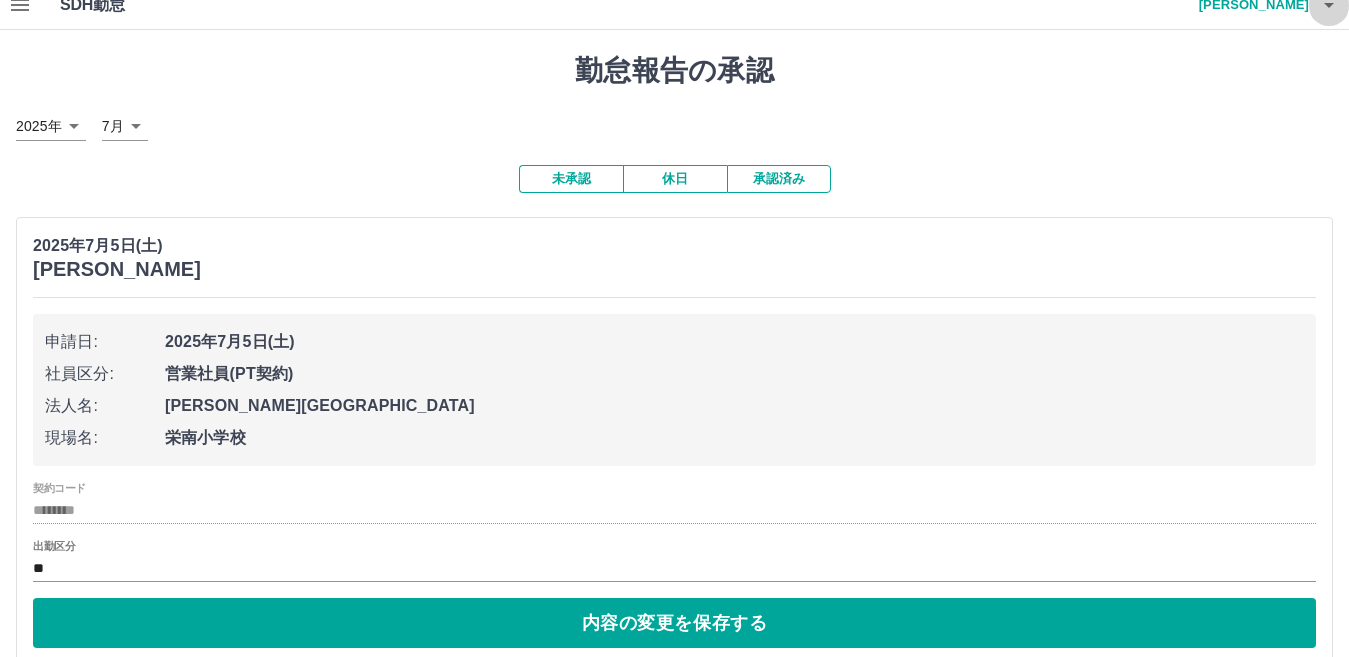 click 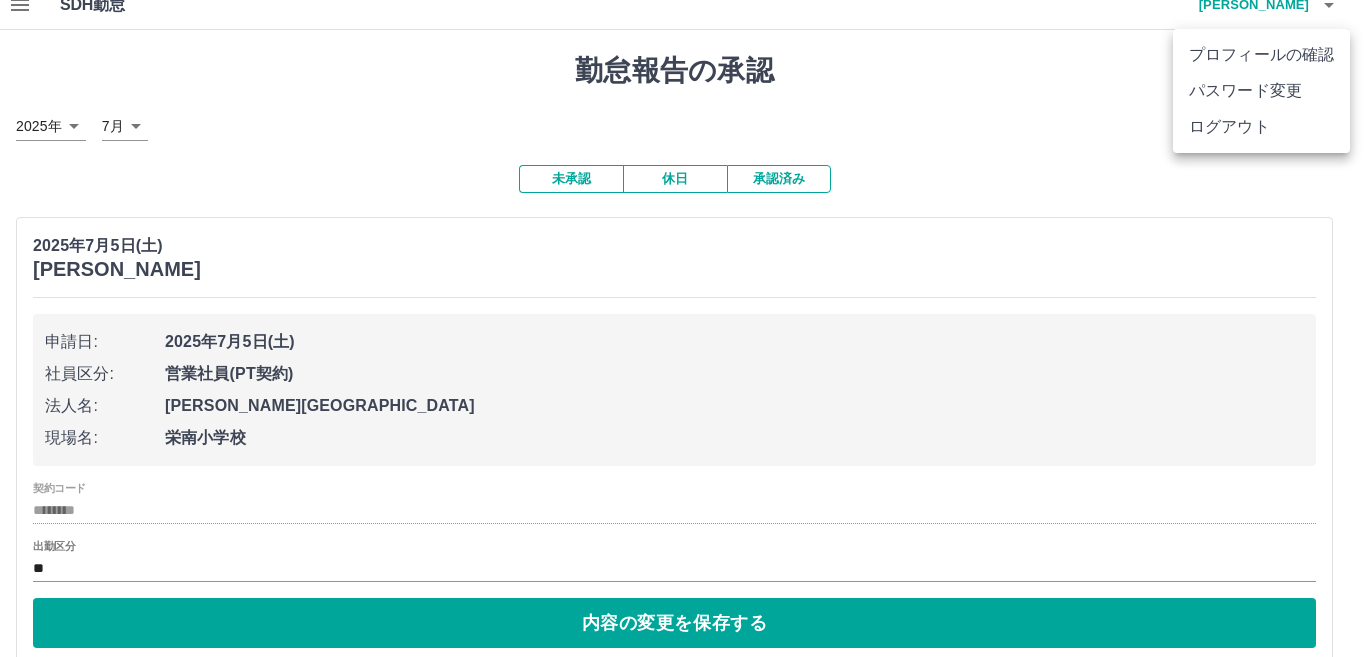 click on "ログアウト" at bounding box center [1261, 127] 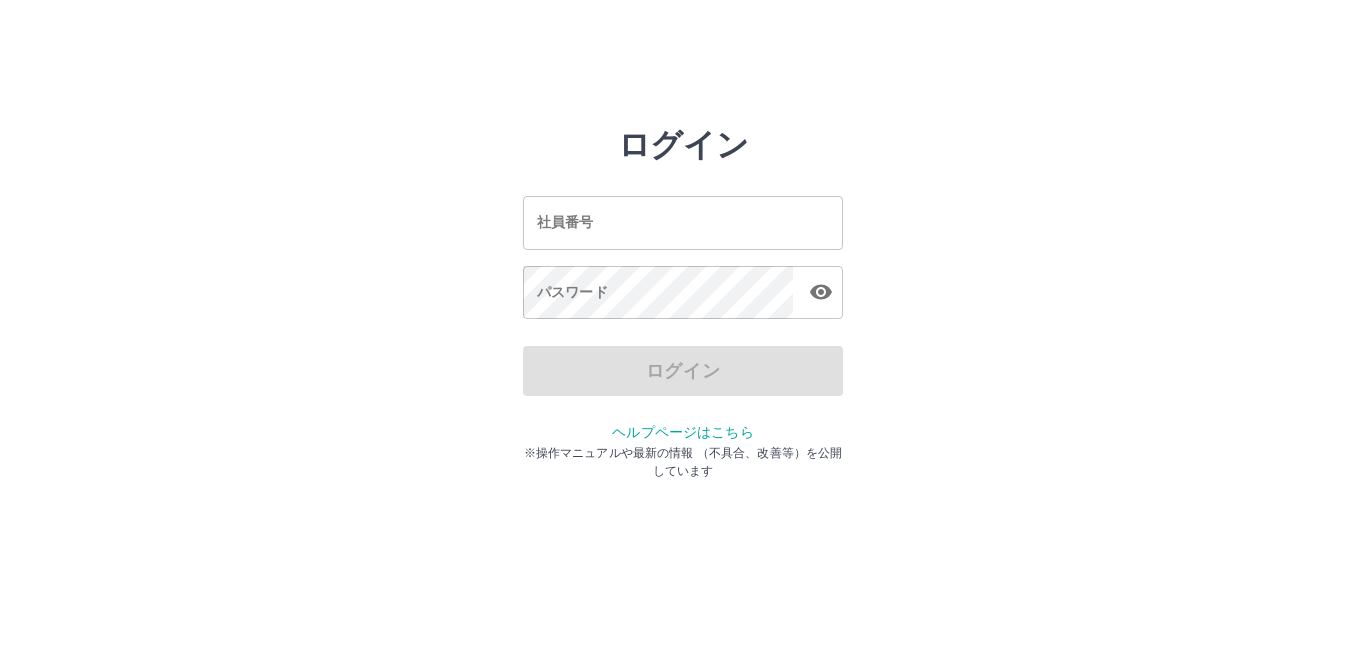 scroll, scrollTop: 0, scrollLeft: 0, axis: both 